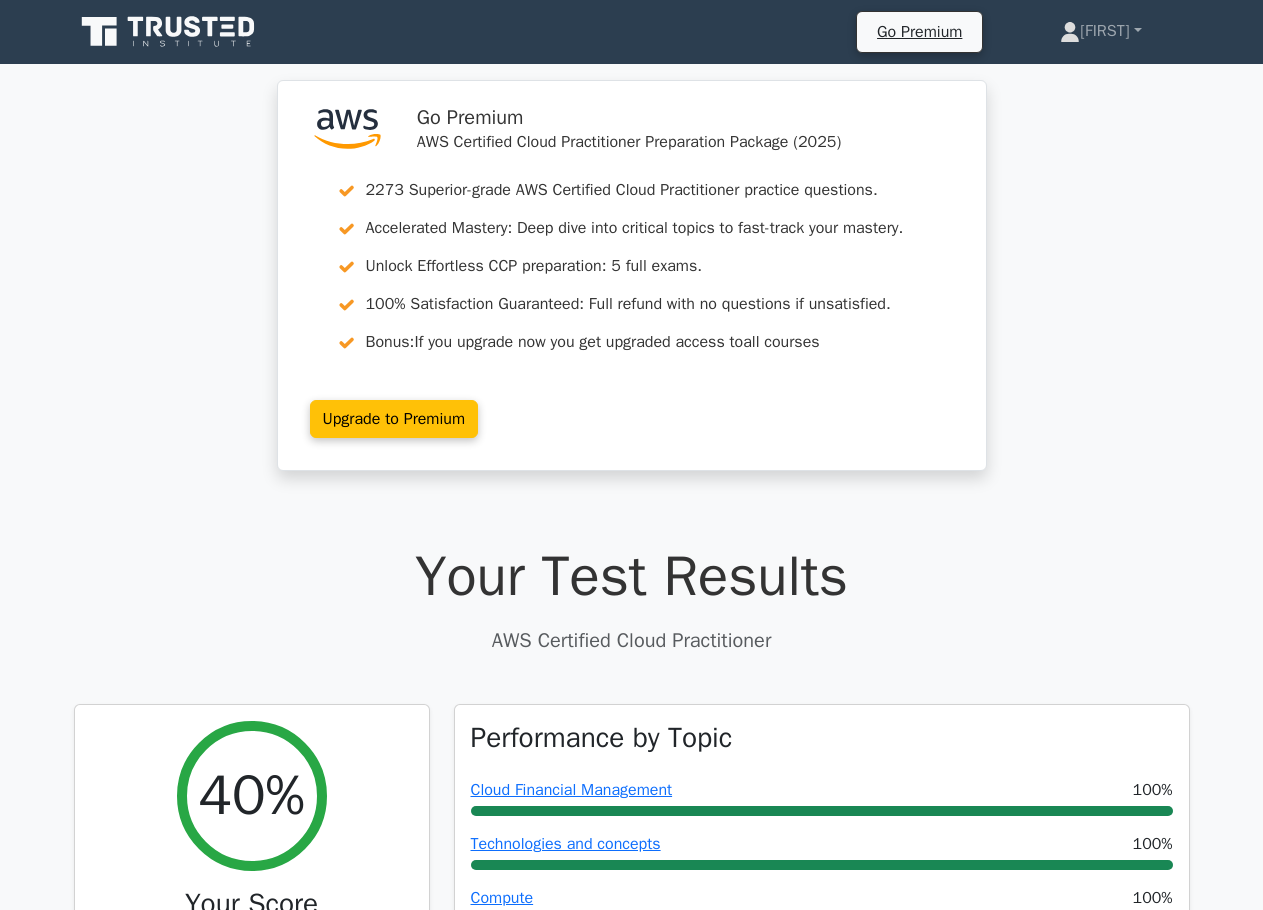 scroll, scrollTop: 2168, scrollLeft: 0, axis: vertical 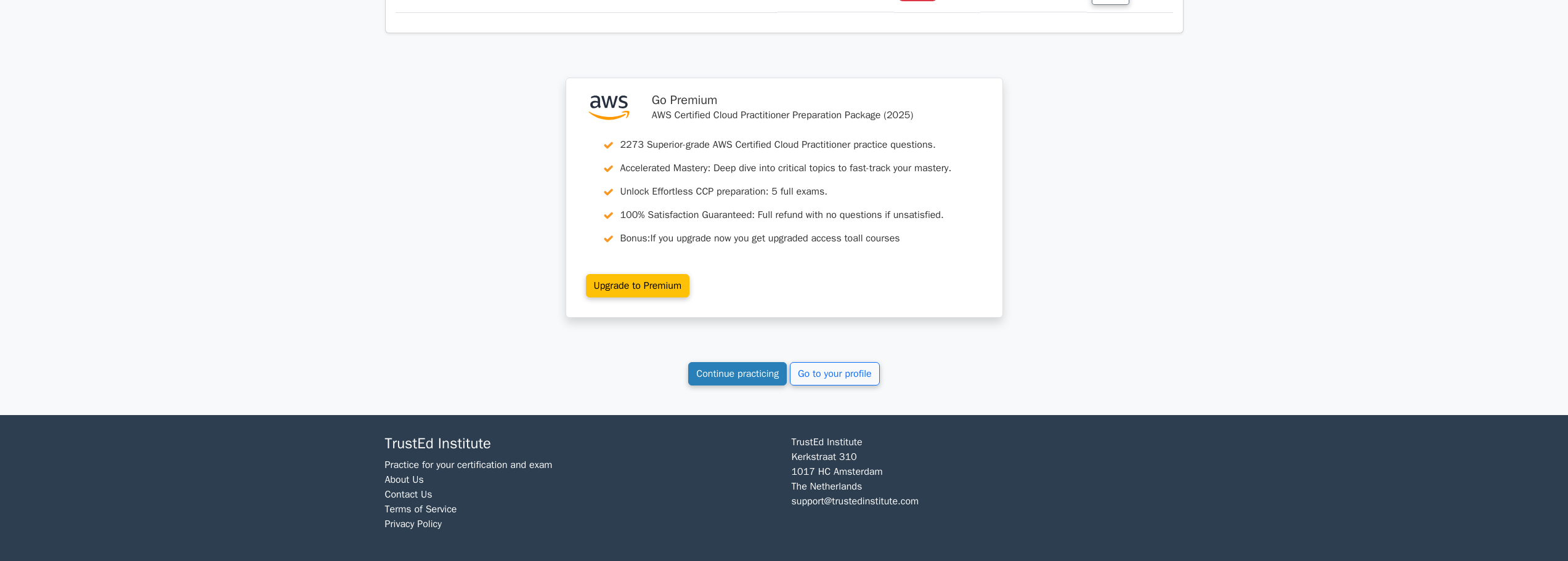 click on "Continue practicing" at bounding box center [737, 374] 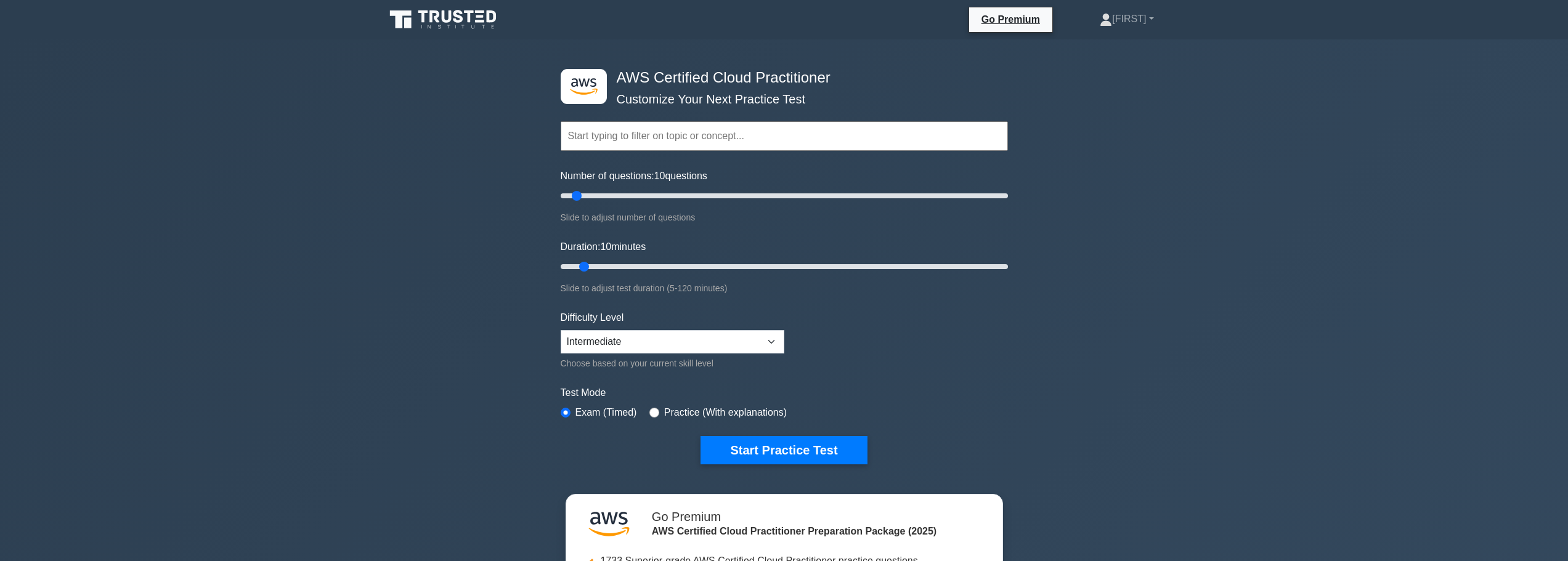 scroll, scrollTop: 0, scrollLeft: 0, axis: both 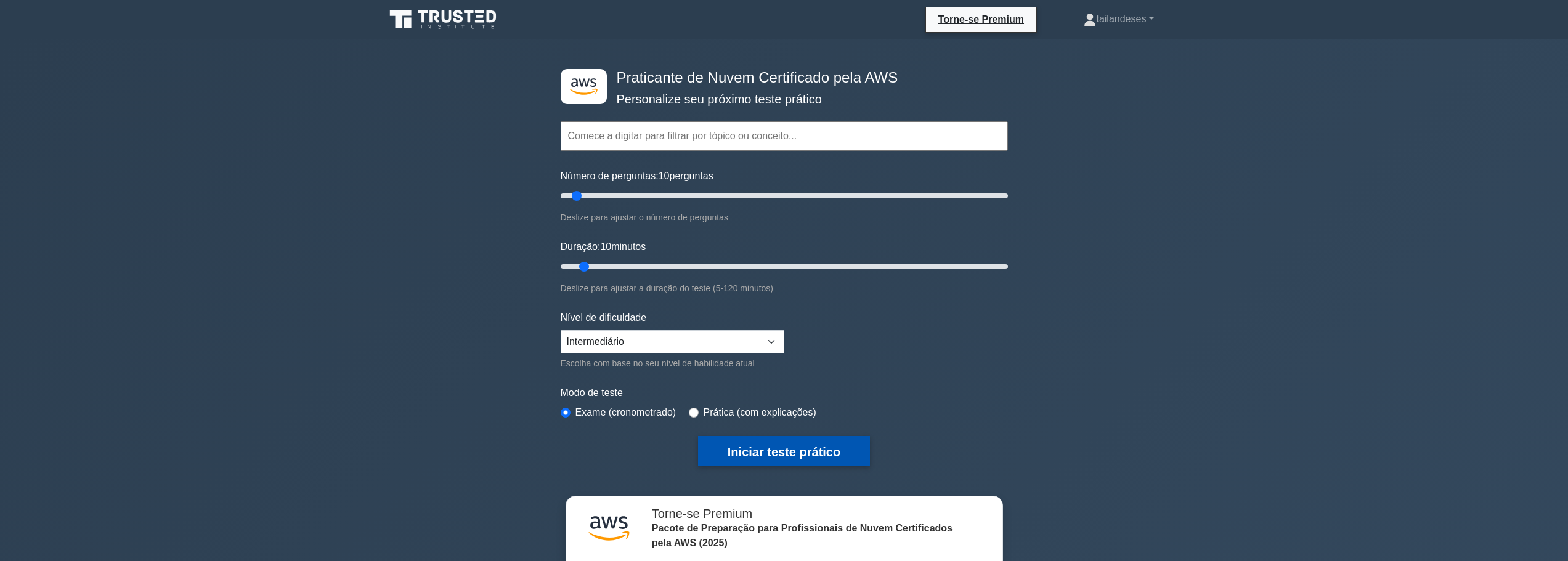 click on "Iniciar teste prático" at bounding box center (784, 452) 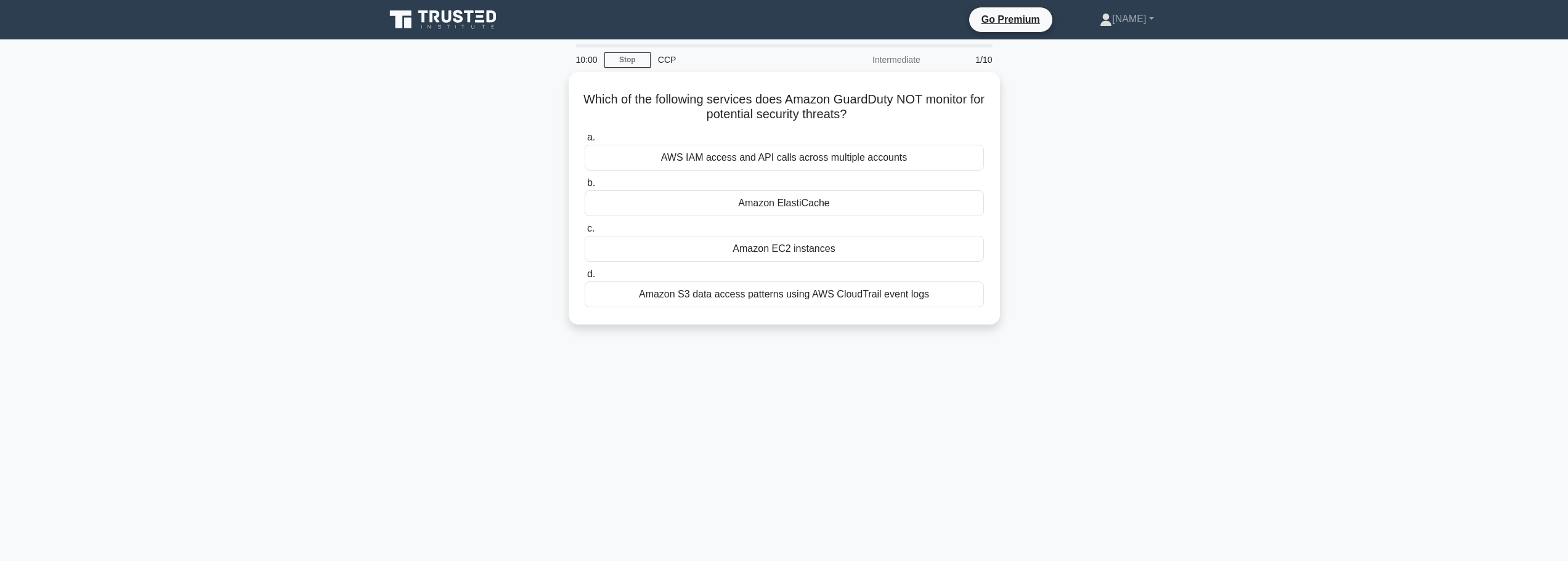 scroll, scrollTop: 0, scrollLeft: 0, axis: both 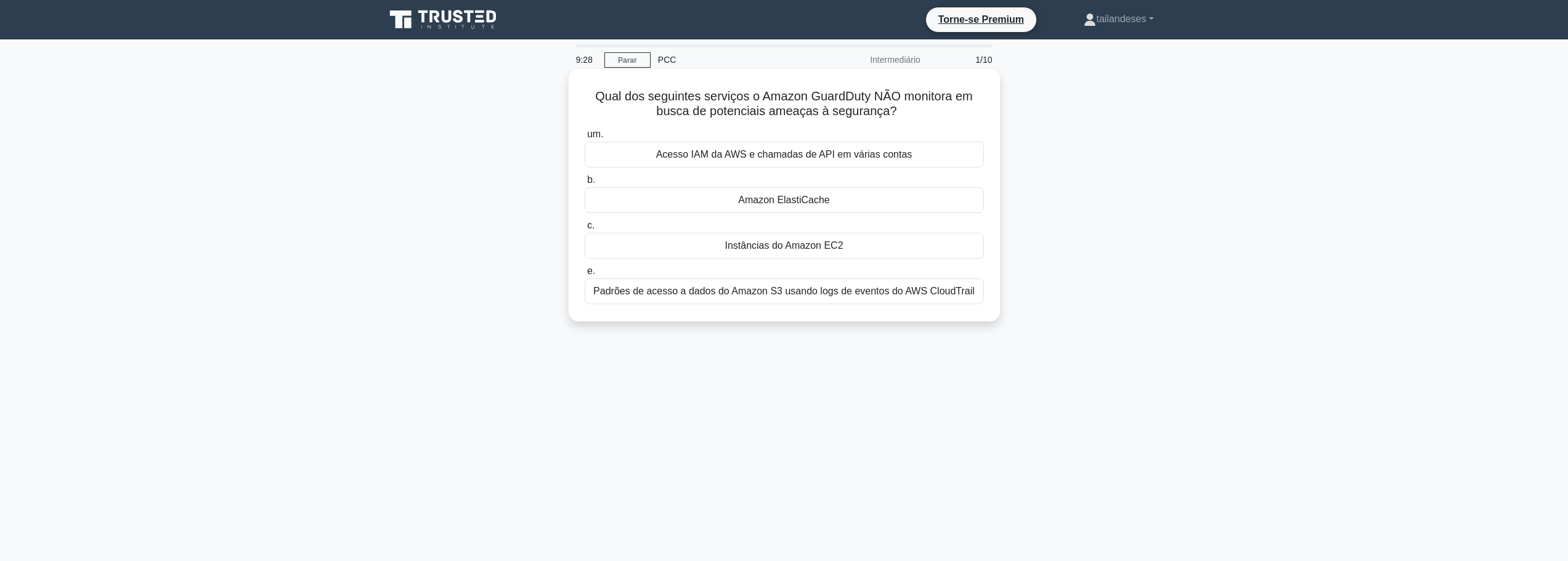 click on "Acesso IAM da AWS e chamadas de API em várias contas" at bounding box center (784, 154) 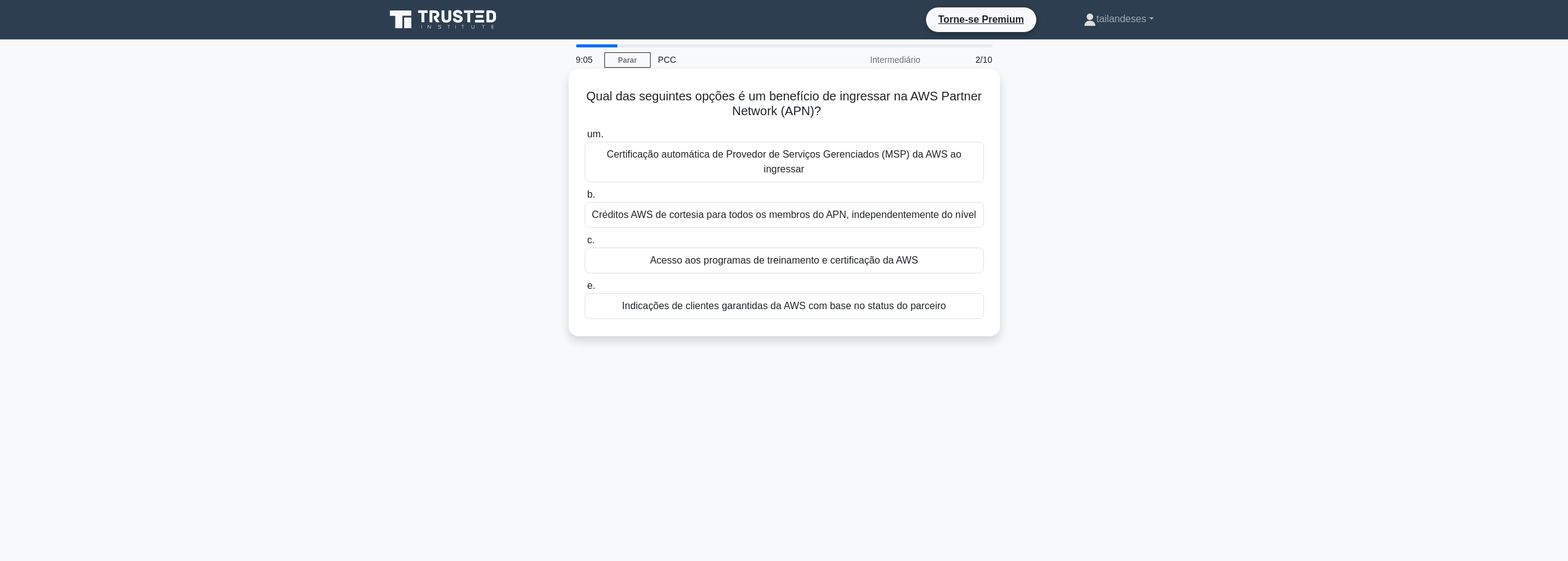 click on "Acesso aos programas de treinamento e certificação da AWS" at bounding box center (784, 260) 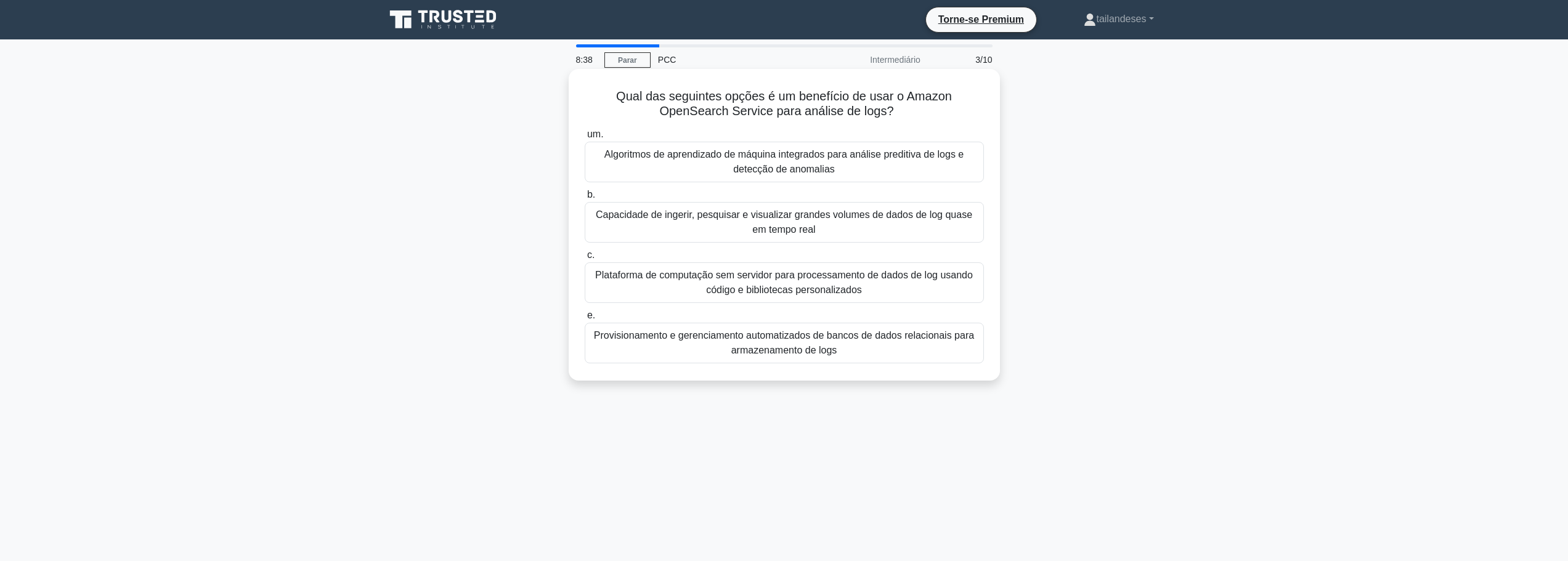 click on "Capacidade de ingerir, pesquisar e visualizar grandes volumes de dados de log quase em tempo real" at bounding box center (784, 222) 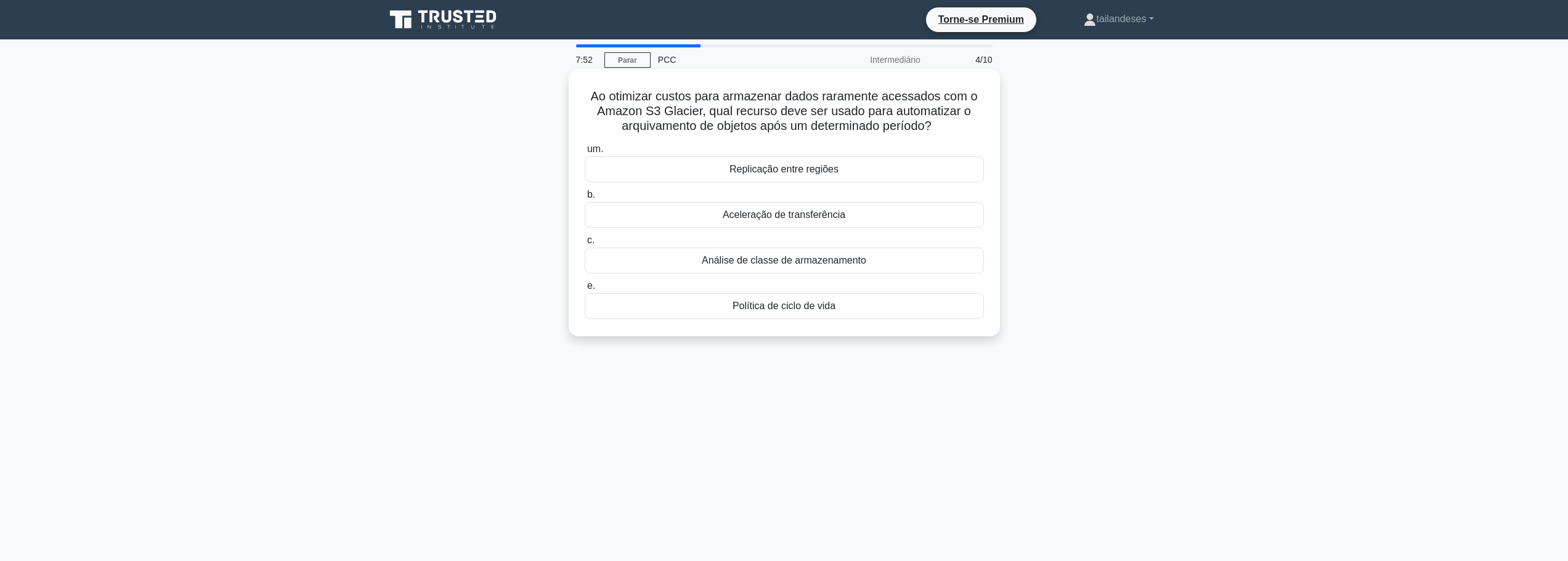 click on "Análise de classe de armazenamento" at bounding box center [784, 260] 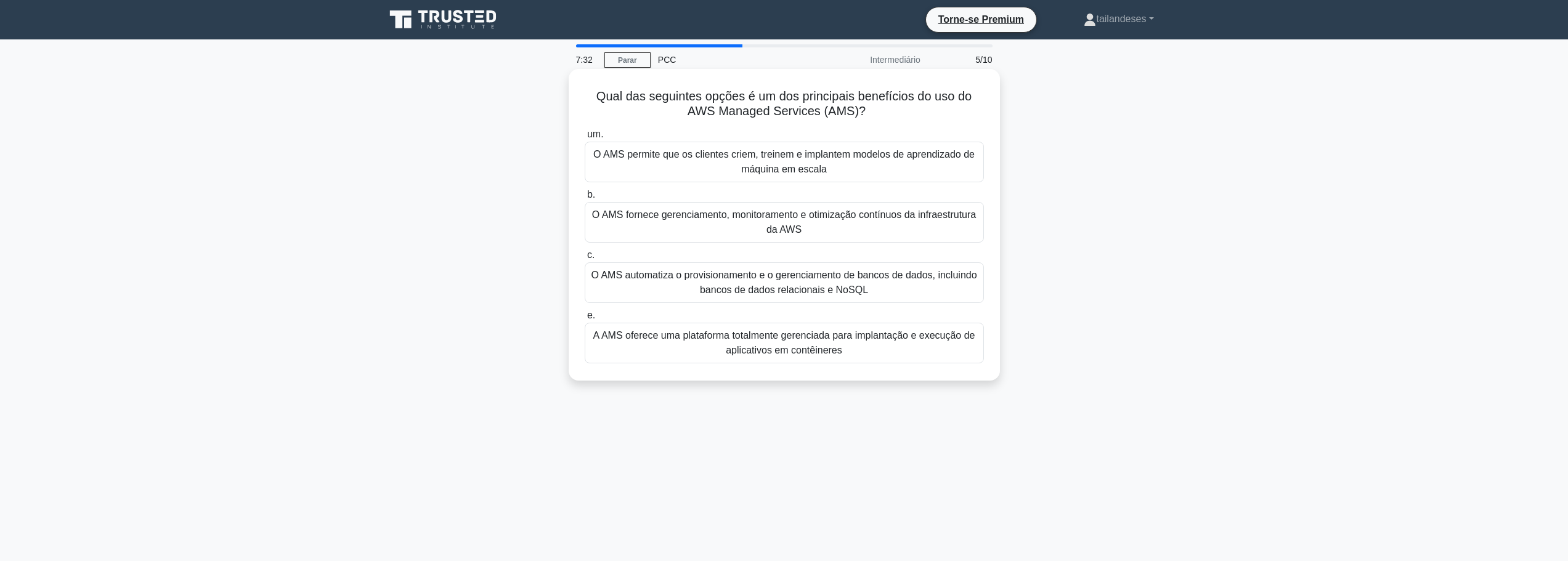 click on "O AMS automatiza o provisionamento e o gerenciamento de bancos de dados, incluindo bancos de dados relacionais e NoSQL" at bounding box center (784, 282) 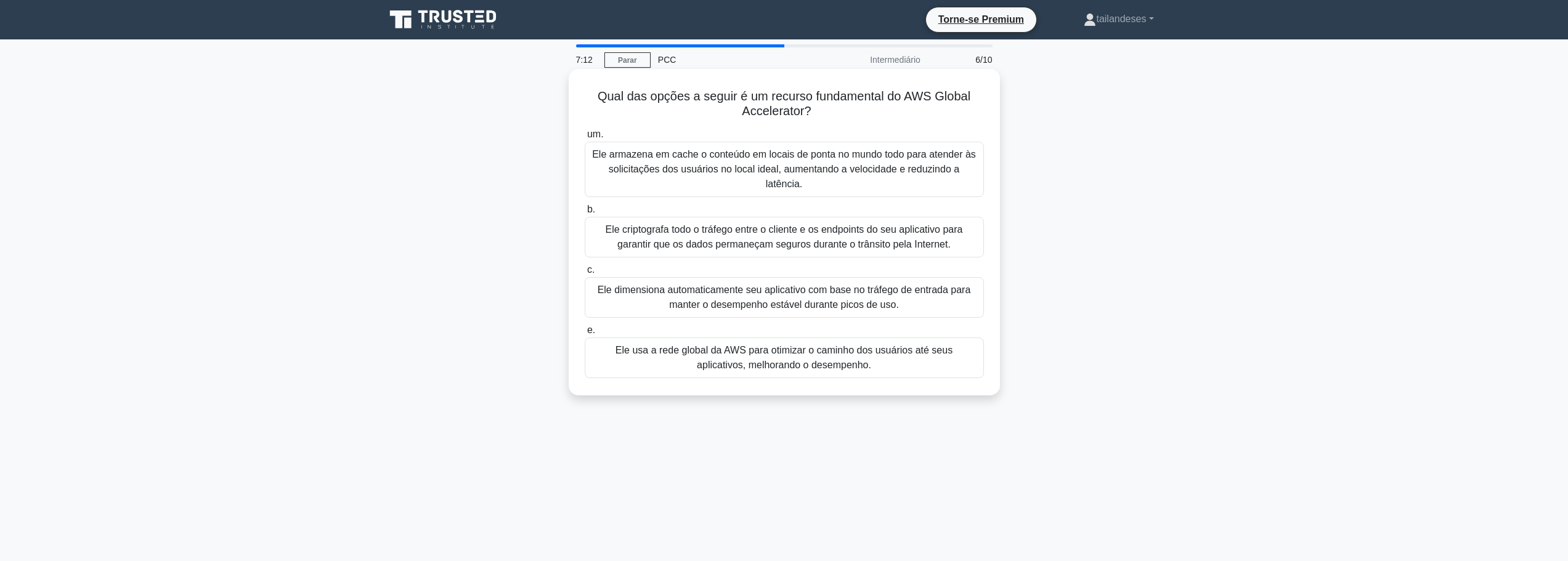 click on "Ele usa a rede global da AWS para otimizar o caminho dos usuários até seus aplicativos, melhorando o desempenho." at bounding box center (784, 357) 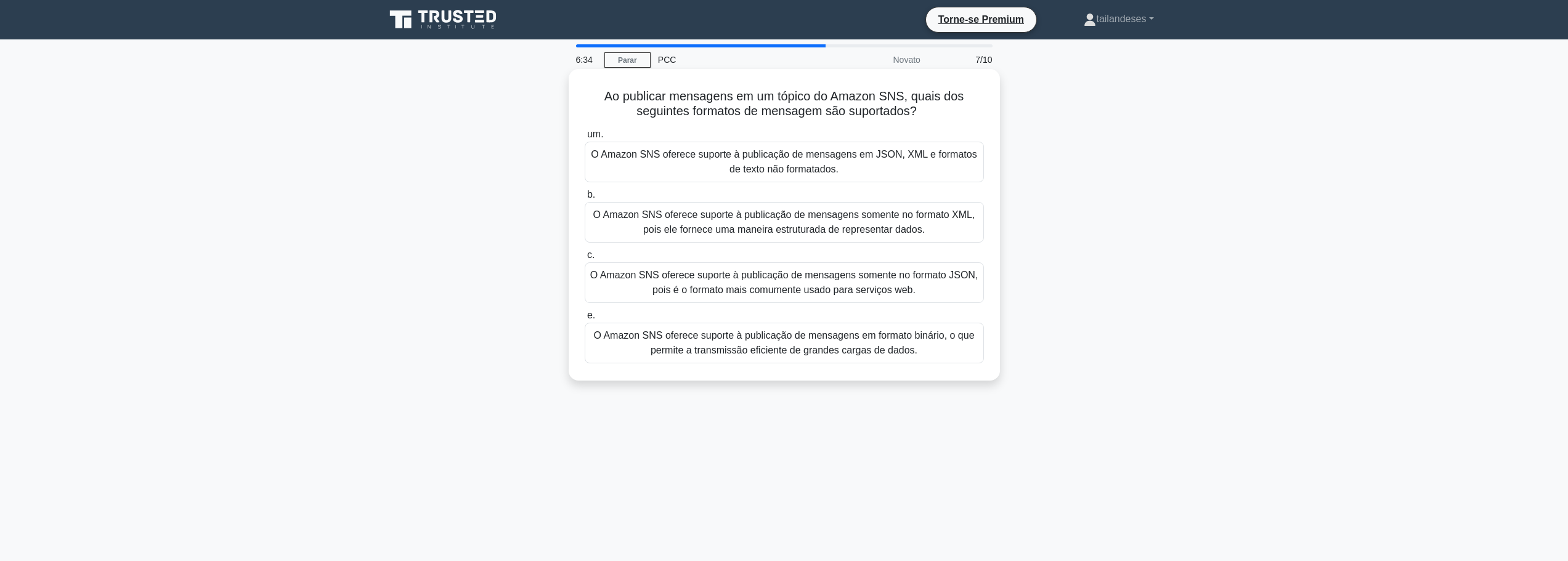 click on "O Amazon SNS oferece suporte à publicação de mensagens em JSON, XML e formatos de texto não formatados." at bounding box center [784, 161] 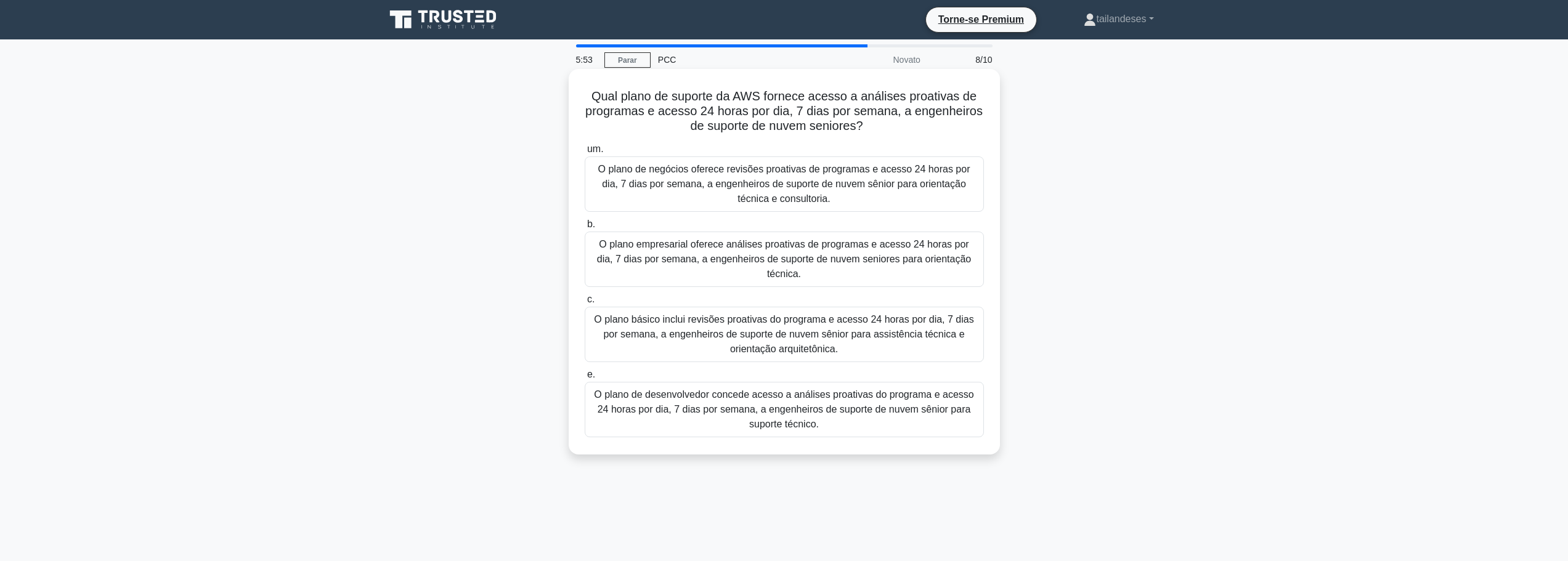 click on "O plano empresarial oferece análises proativas de programas e acesso 24 horas por dia, 7 dias por semana, a engenheiros de suporte de nuvem seniores para orientação técnica." at bounding box center [784, 259] 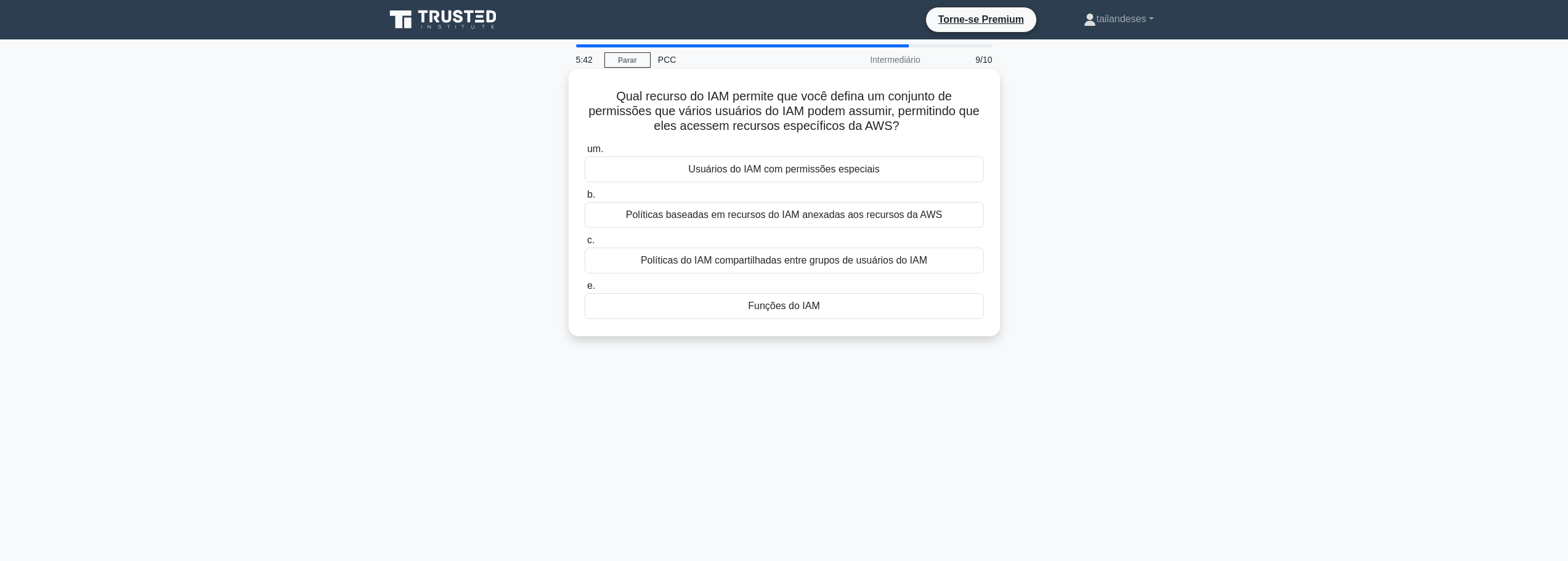 click on "Funções do IAM" at bounding box center (784, 305) 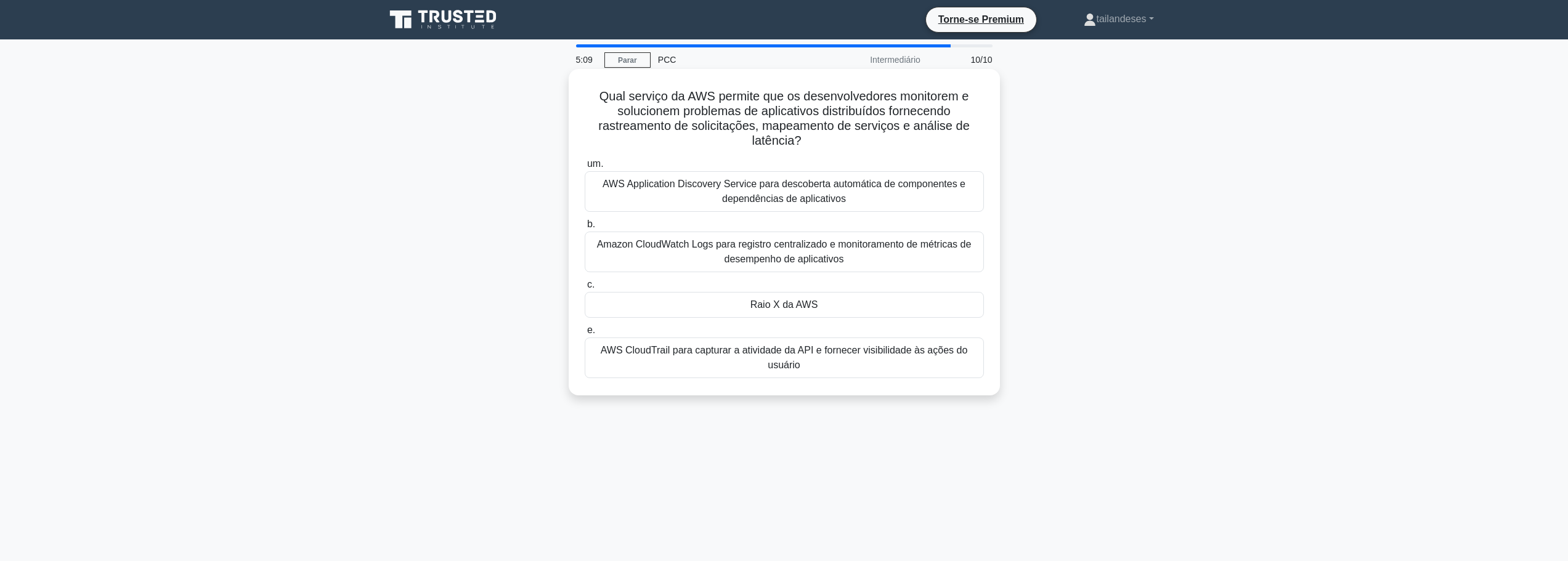 click on "Amazon CloudWatch Logs para registro centralizado e monitoramento de métricas de desempenho de aplicativos" at bounding box center (784, 251) 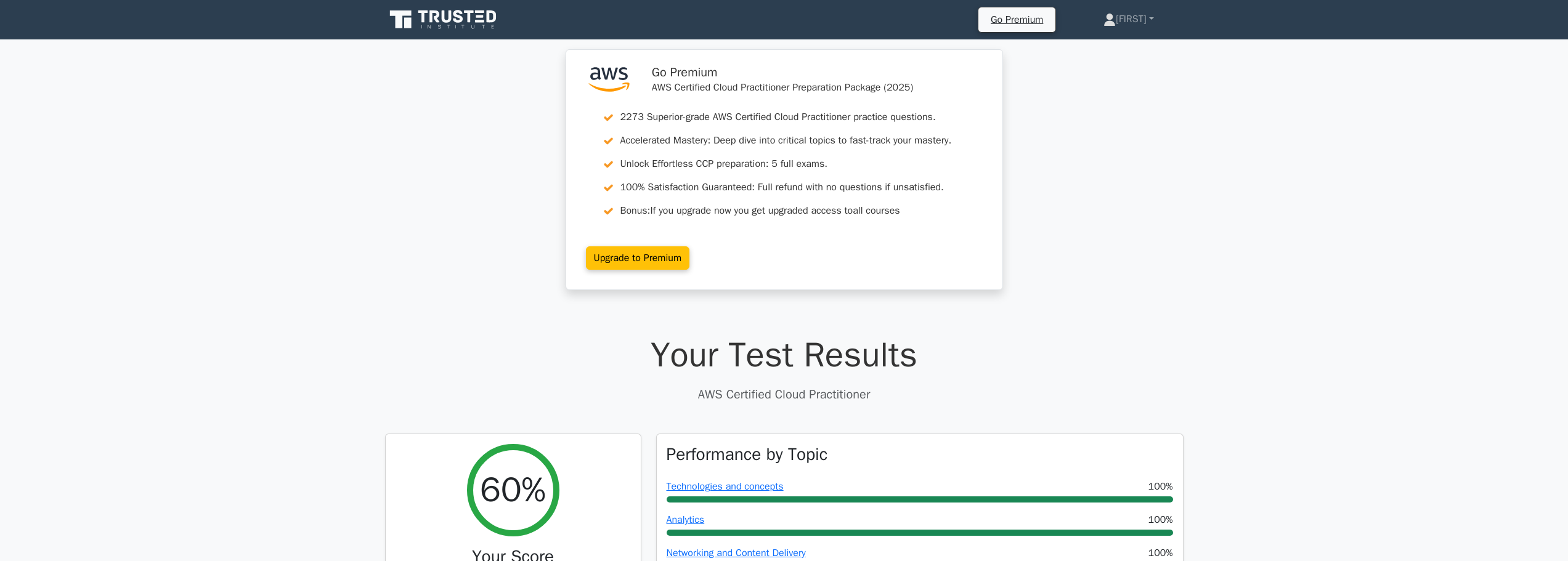 scroll, scrollTop: 0, scrollLeft: 0, axis: both 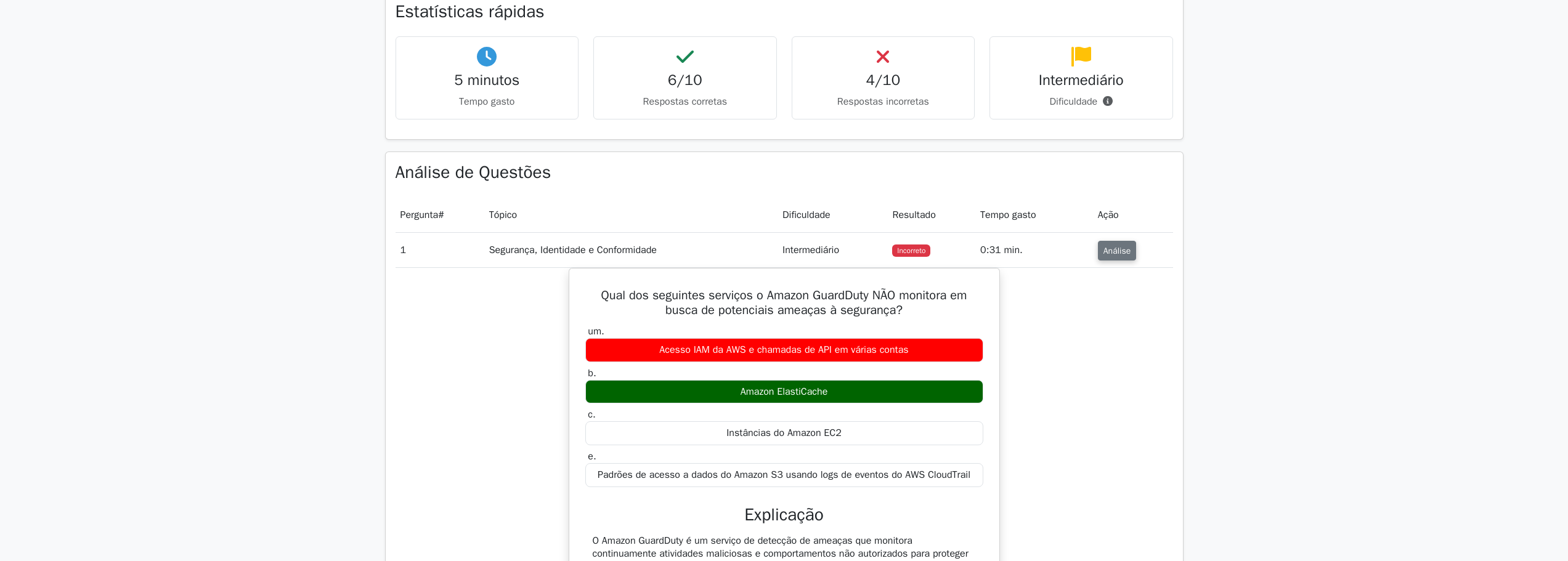 click on "Análise" at bounding box center (1117, 251) 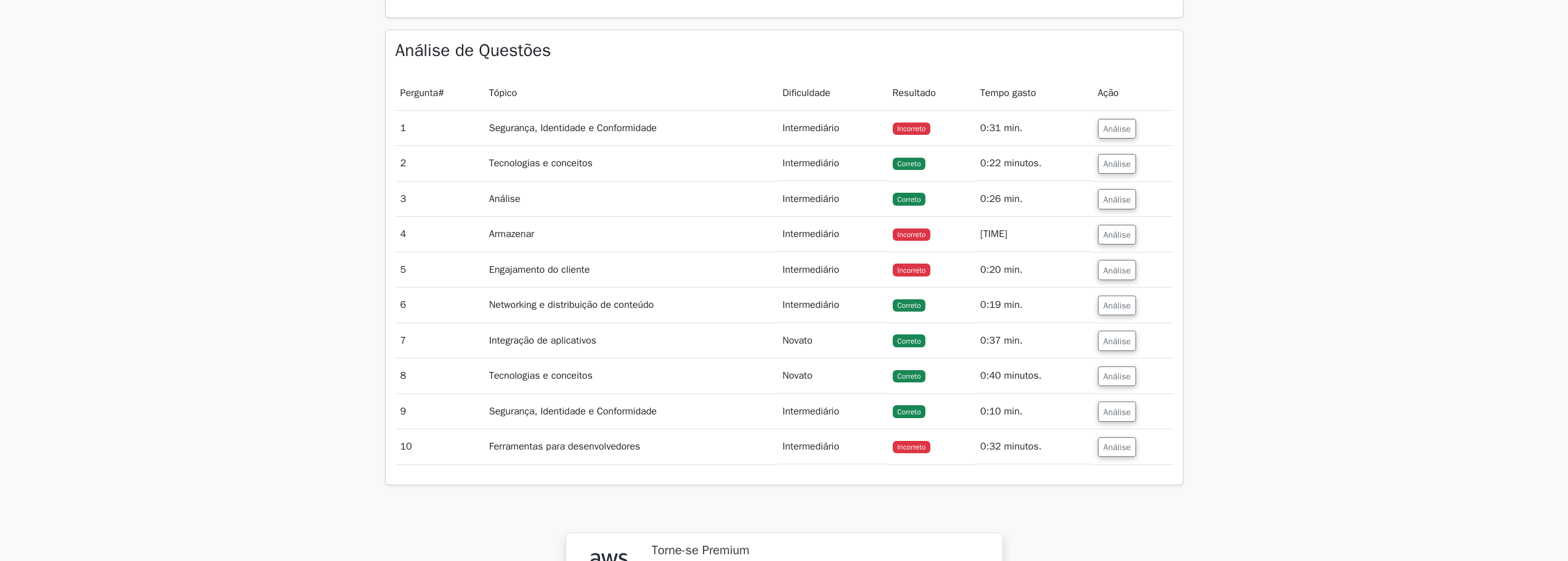 scroll, scrollTop: 924, scrollLeft: 0, axis: vertical 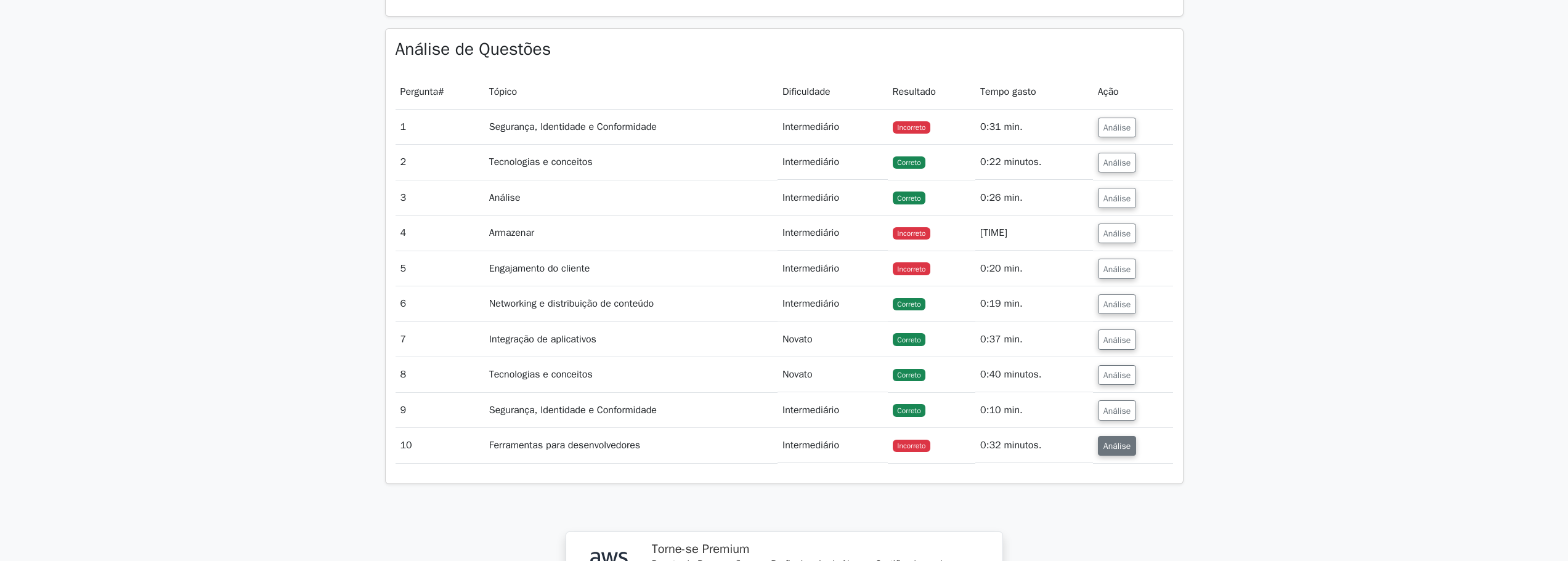 click on "Análise" at bounding box center (1117, 446) 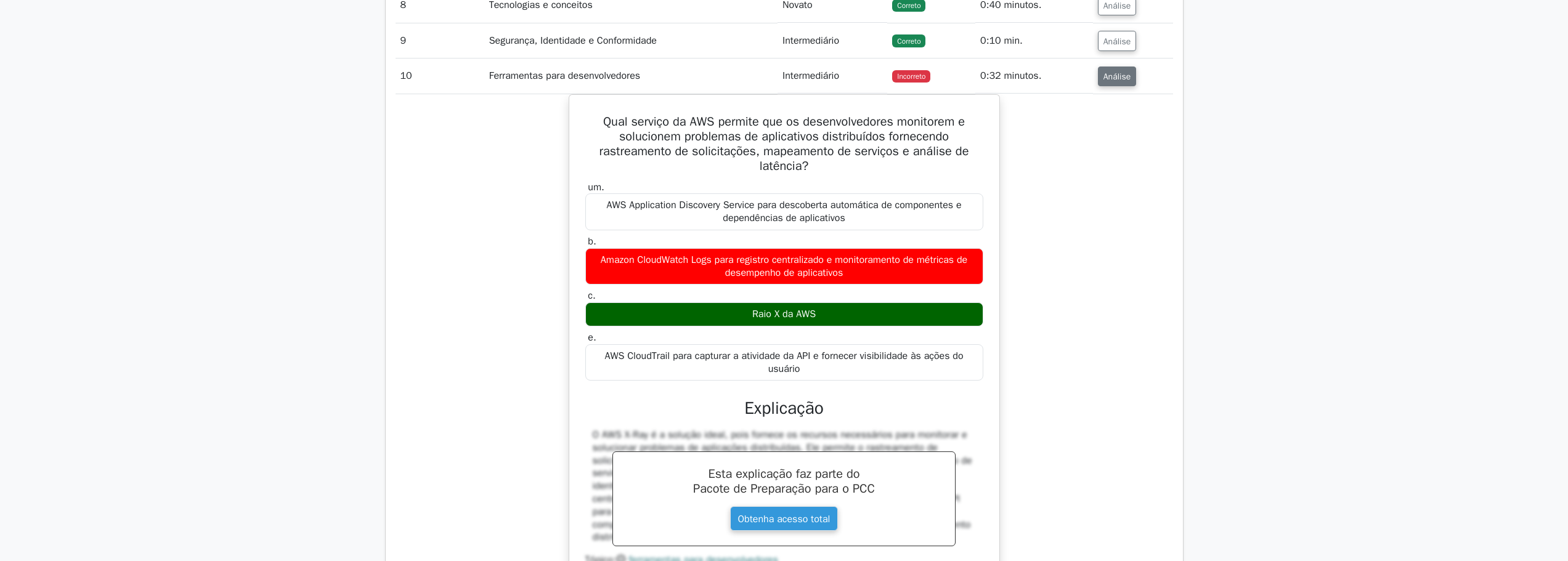 scroll, scrollTop: 1108, scrollLeft: 0, axis: vertical 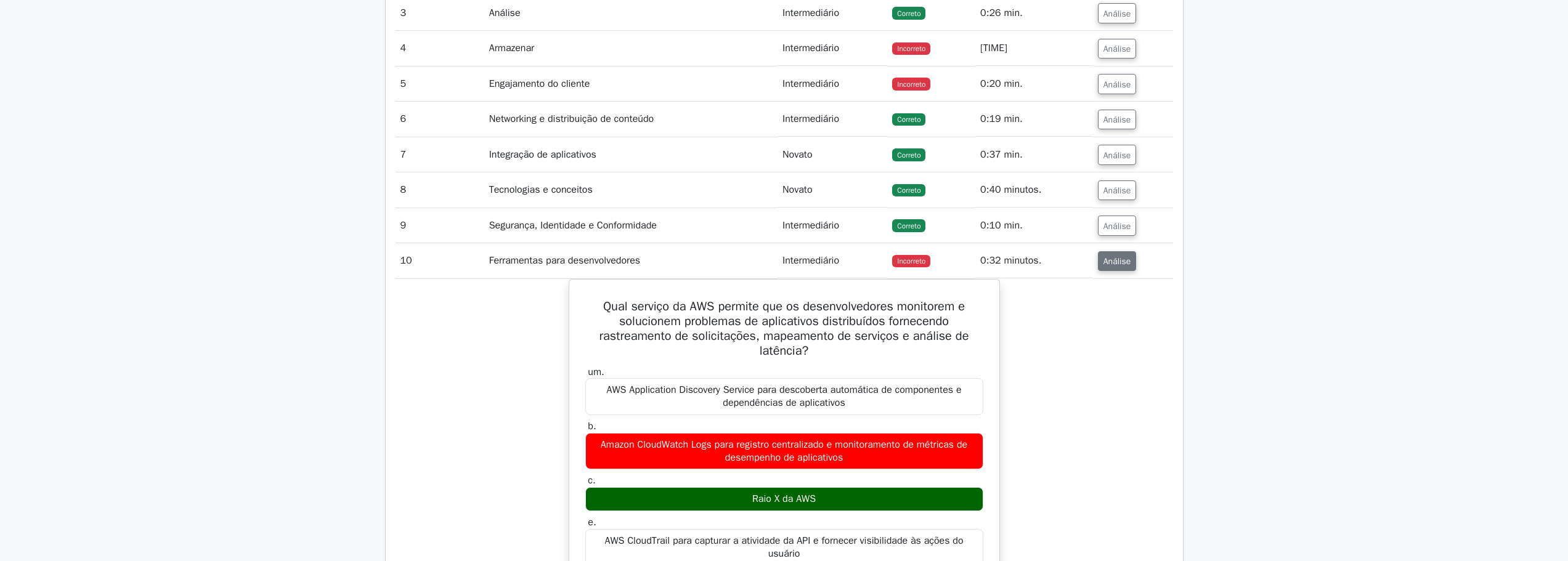 click on "Análise" at bounding box center (1117, 261) 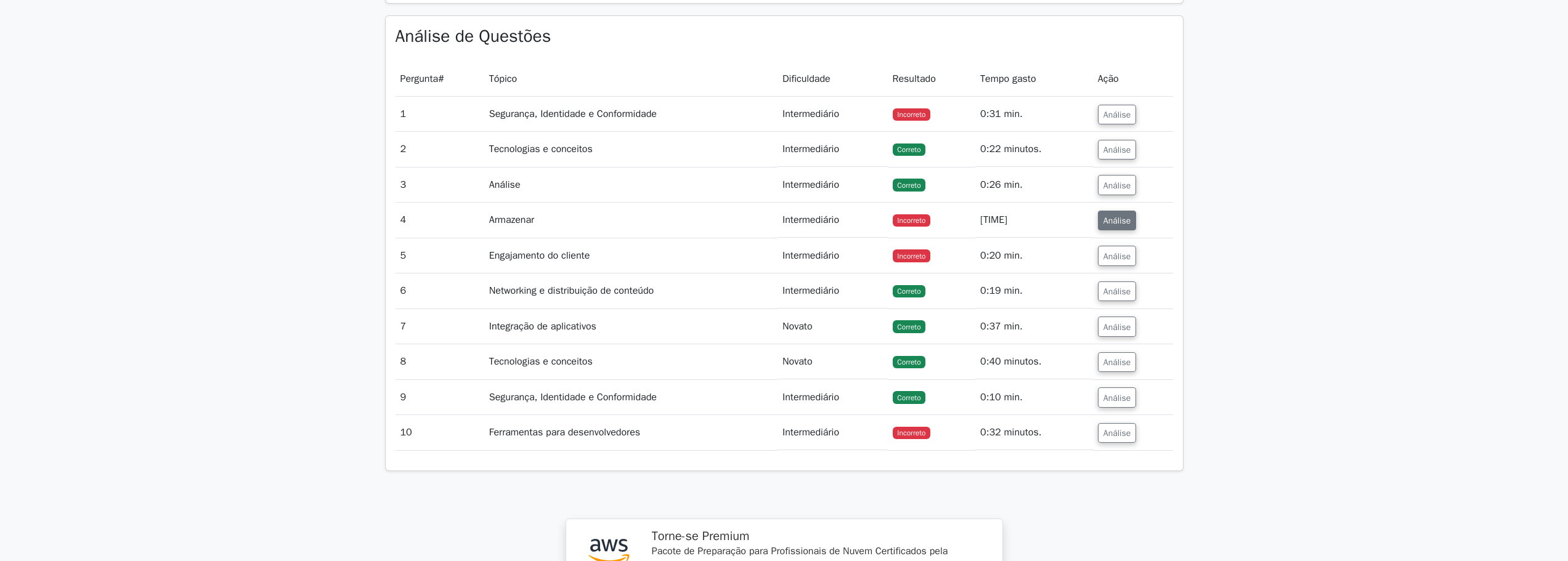 scroll, scrollTop: 924, scrollLeft: 0, axis: vertical 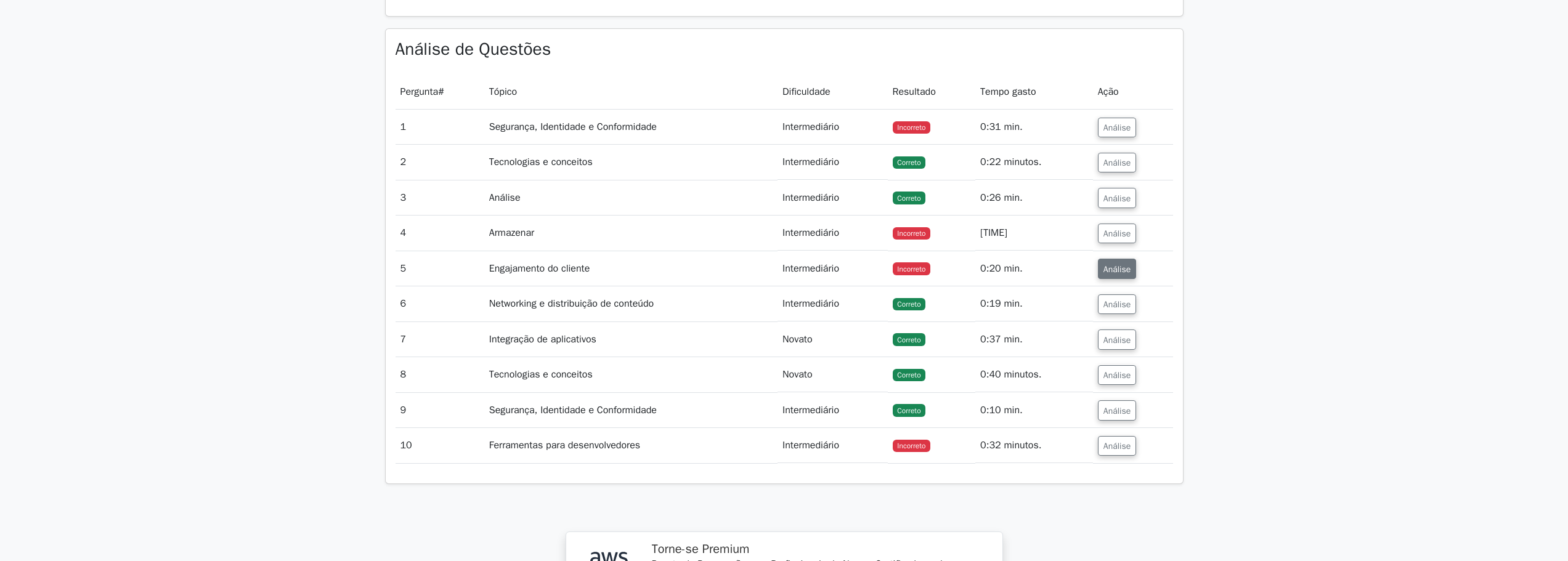 click on "Análise" at bounding box center [1117, 269] 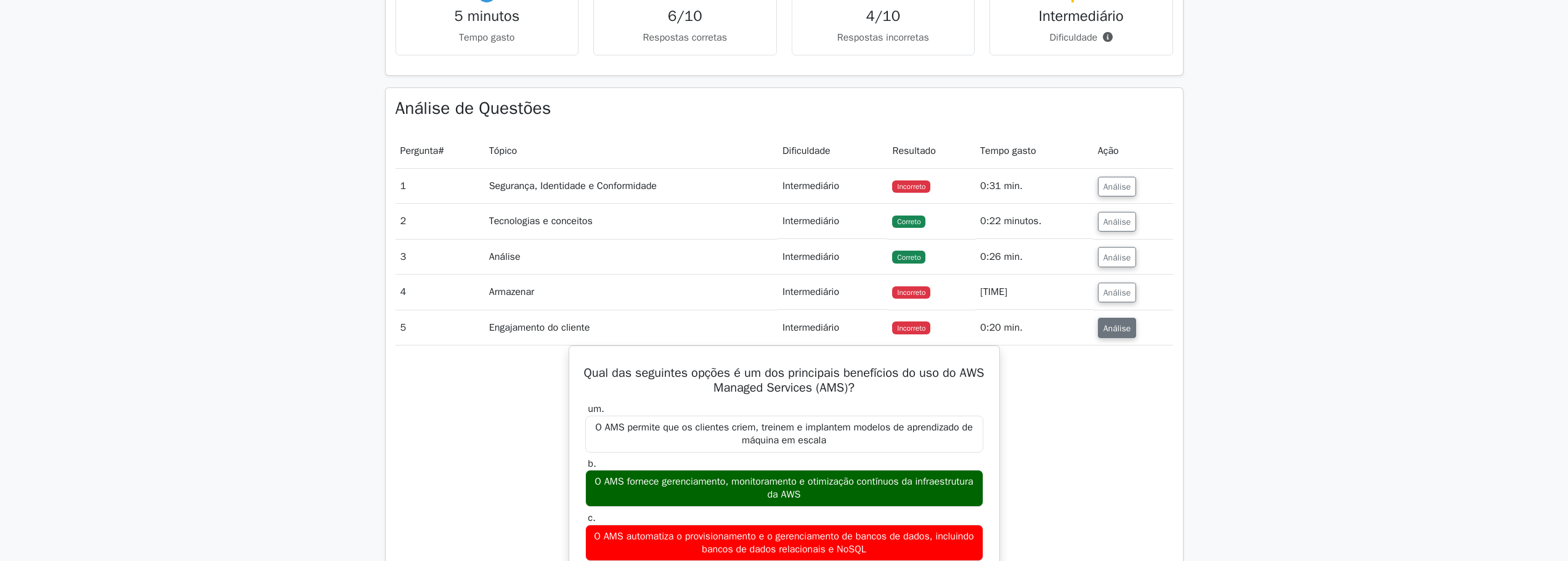 scroll, scrollTop: 862, scrollLeft: 0, axis: vertical 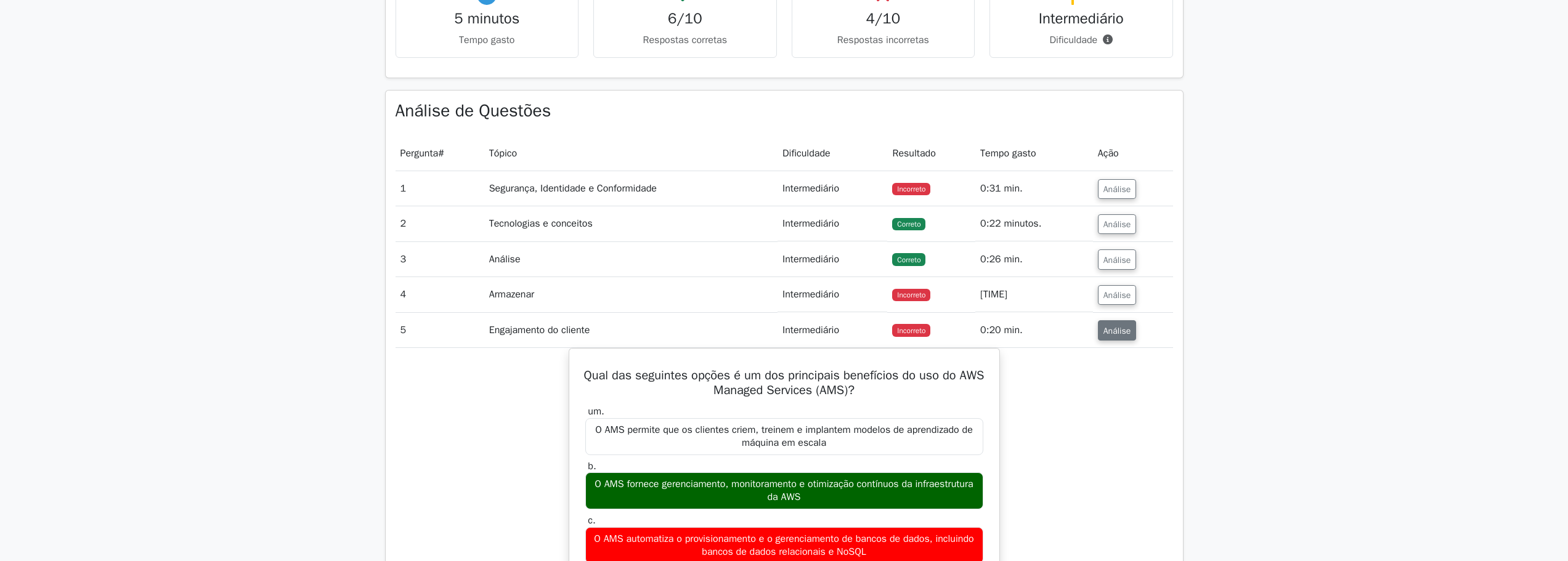 click on "Análise" at bounding box center [1117, 330] 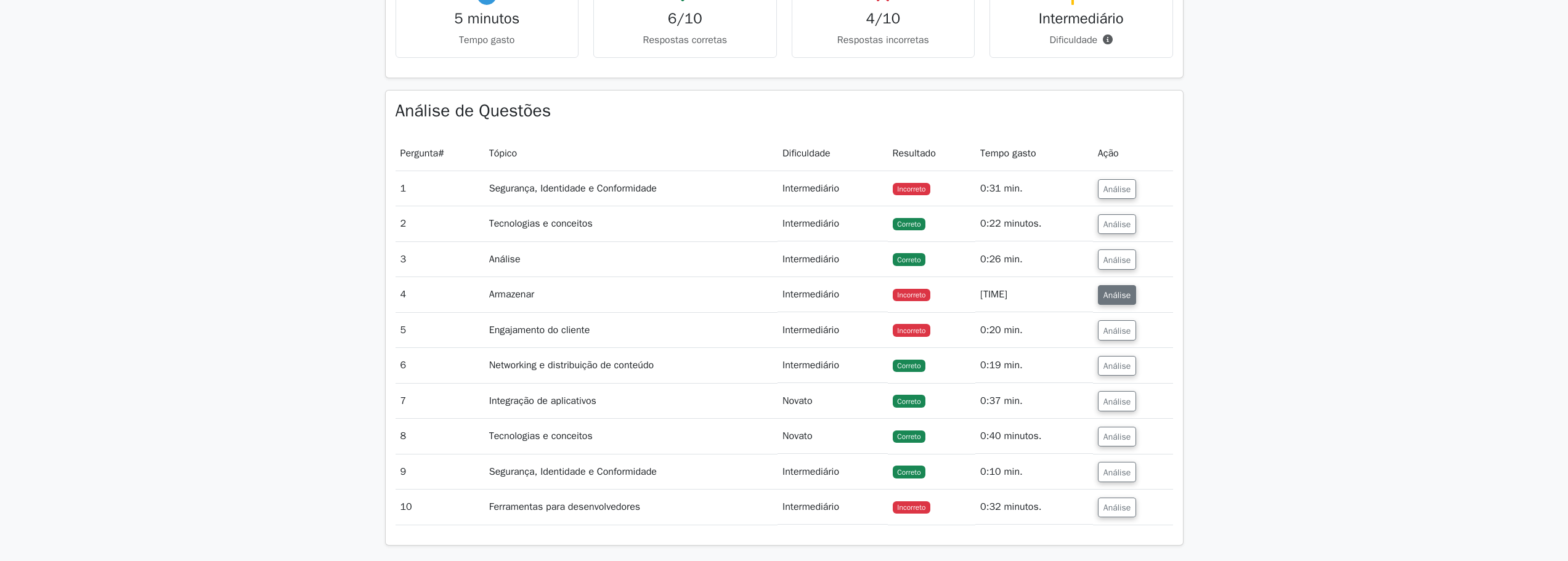 click on "Análise" at bounding box center [1117, 295] 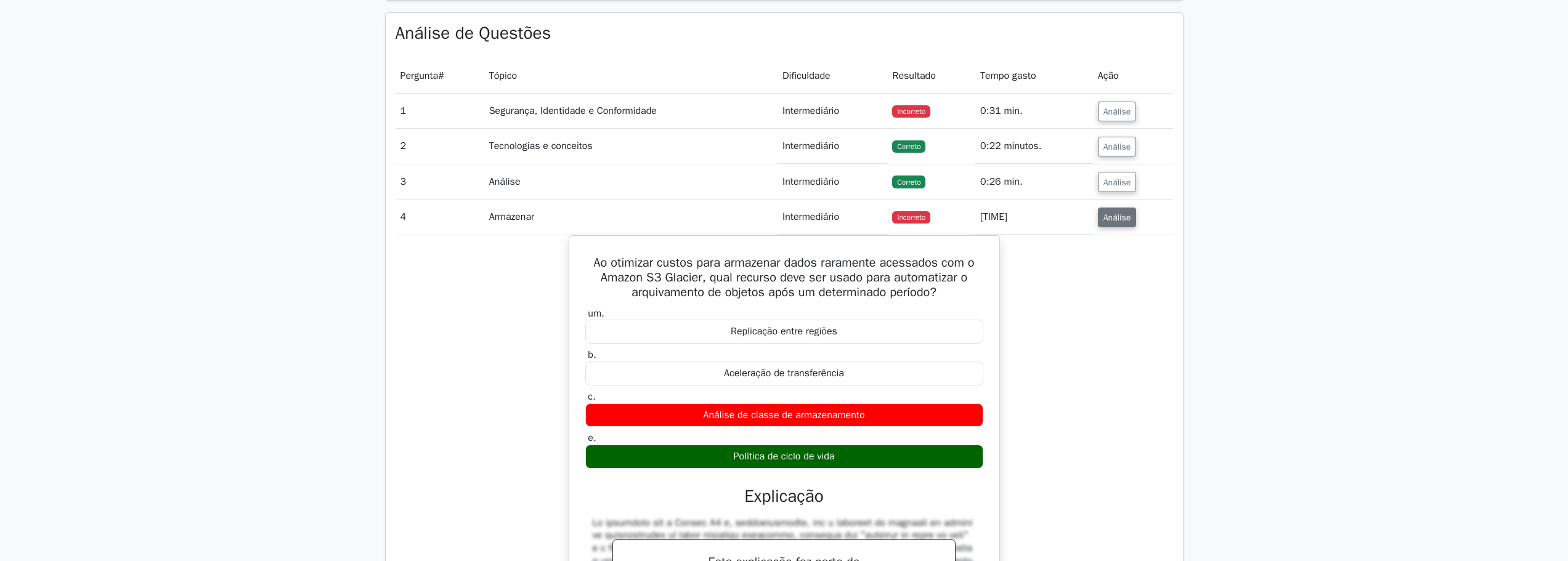 scroll, scrollTop: 924, scrollLeft: 0, axis: vertical 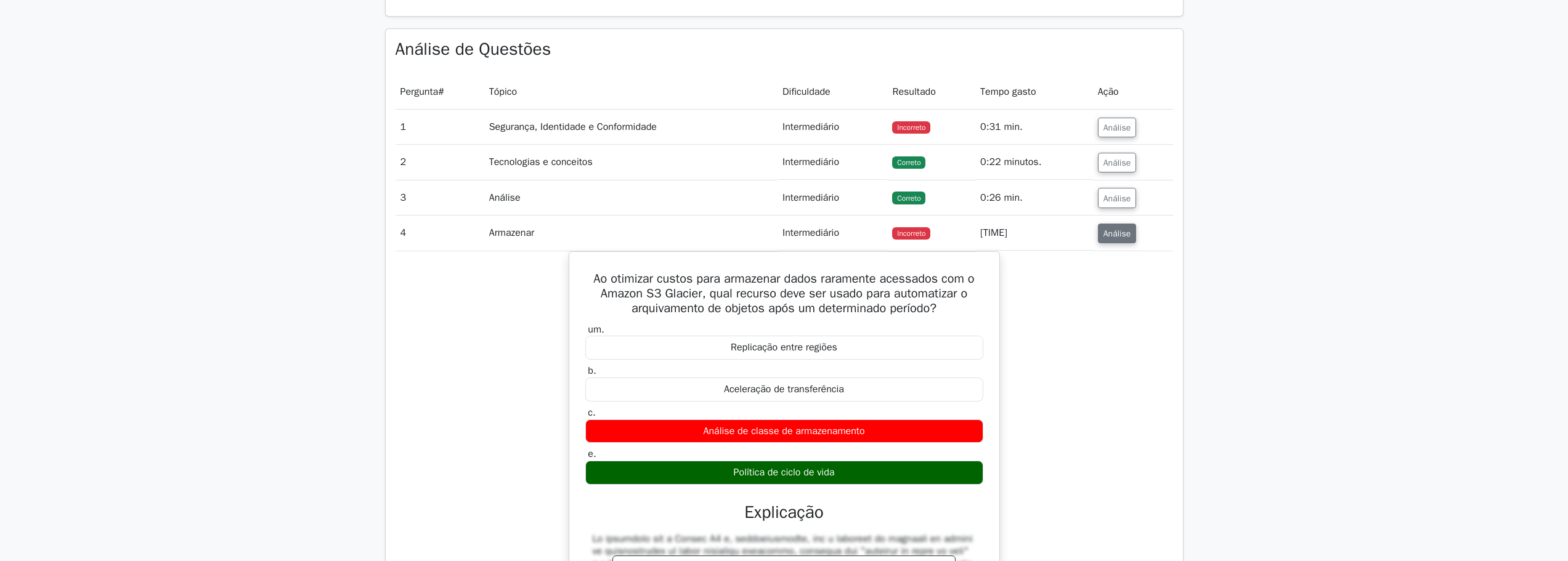 click on "Análise" at bounding box center (1117, 233) 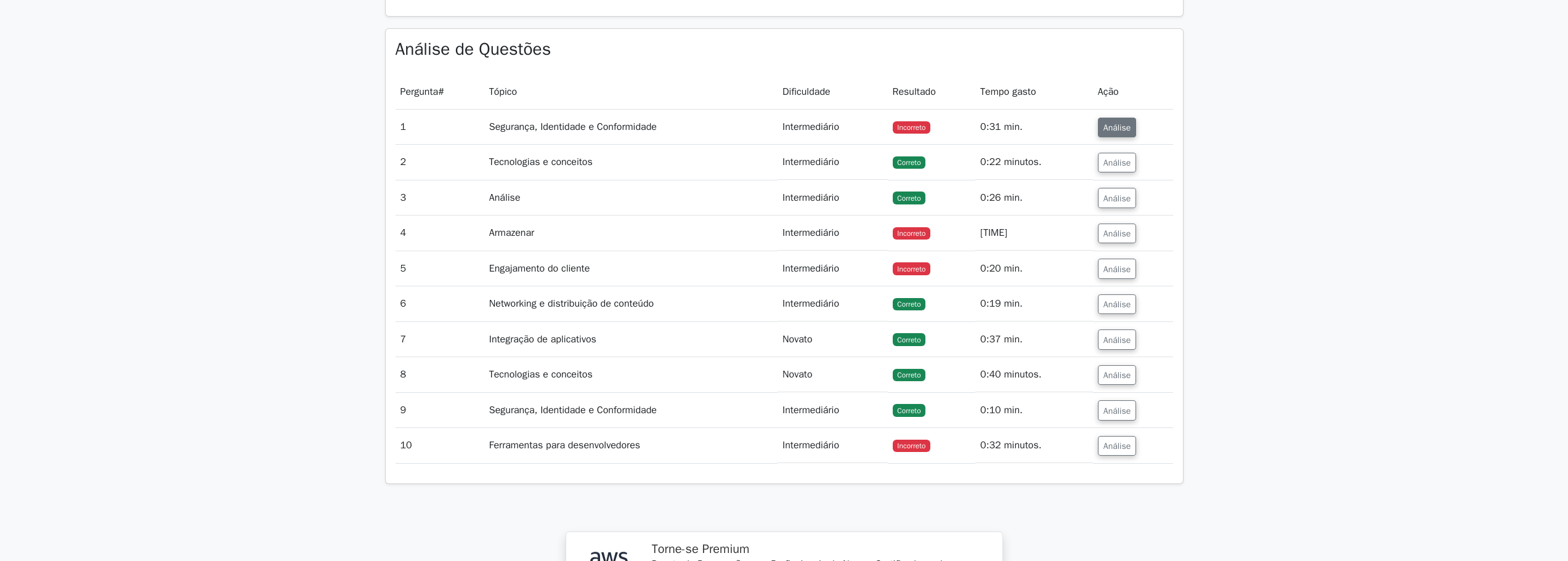 click on "Análise" at bounding box center (1117, 127) 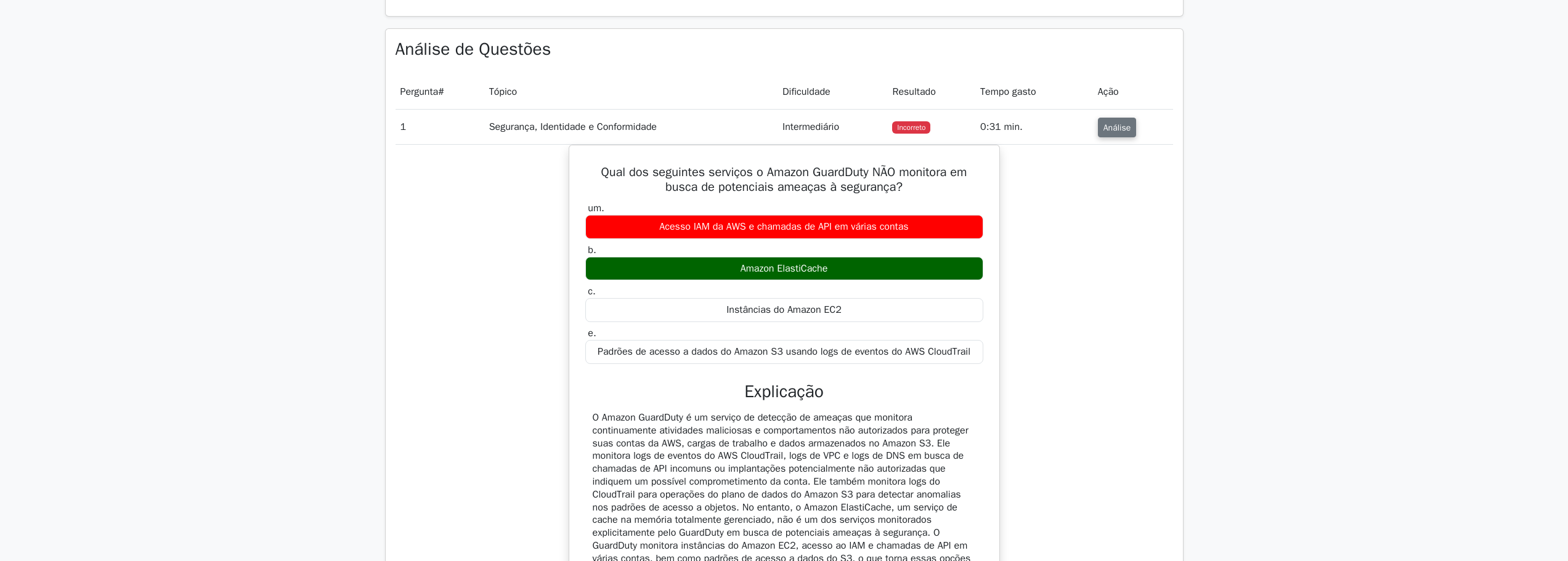 click on "Análise" at bounding box center (1117, 127) 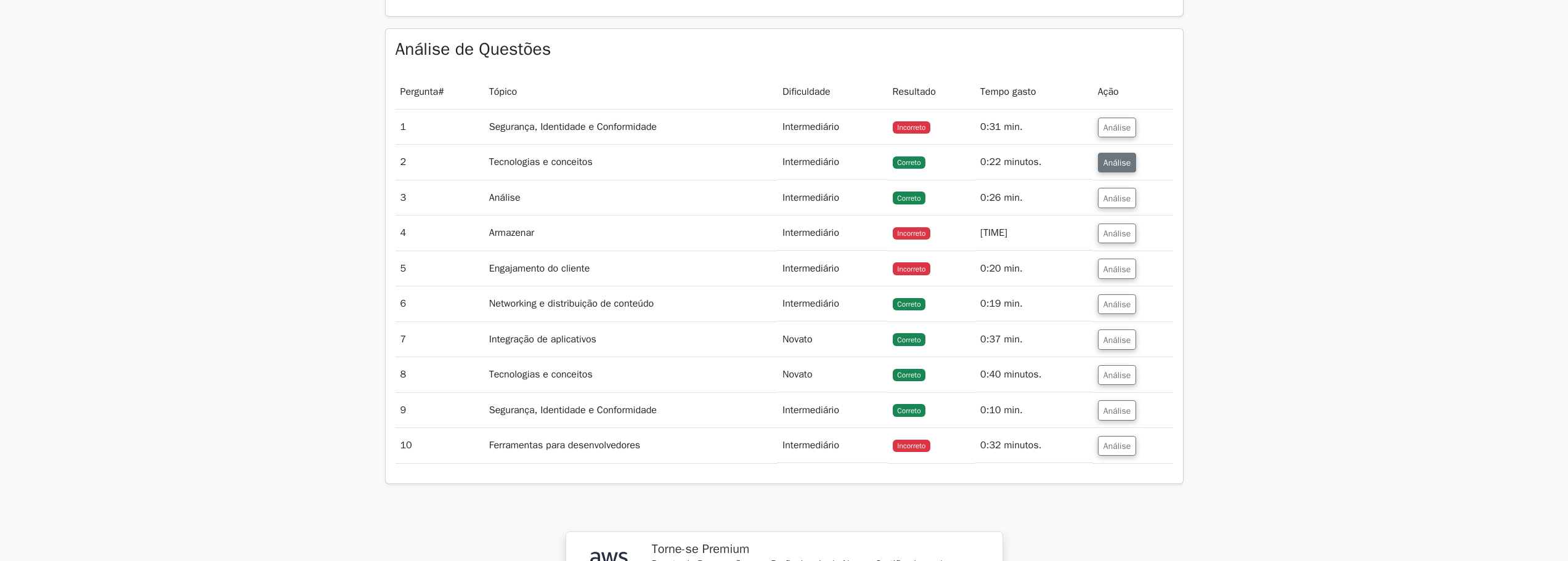 click on "Análise" at bounding box center (1117, 163) 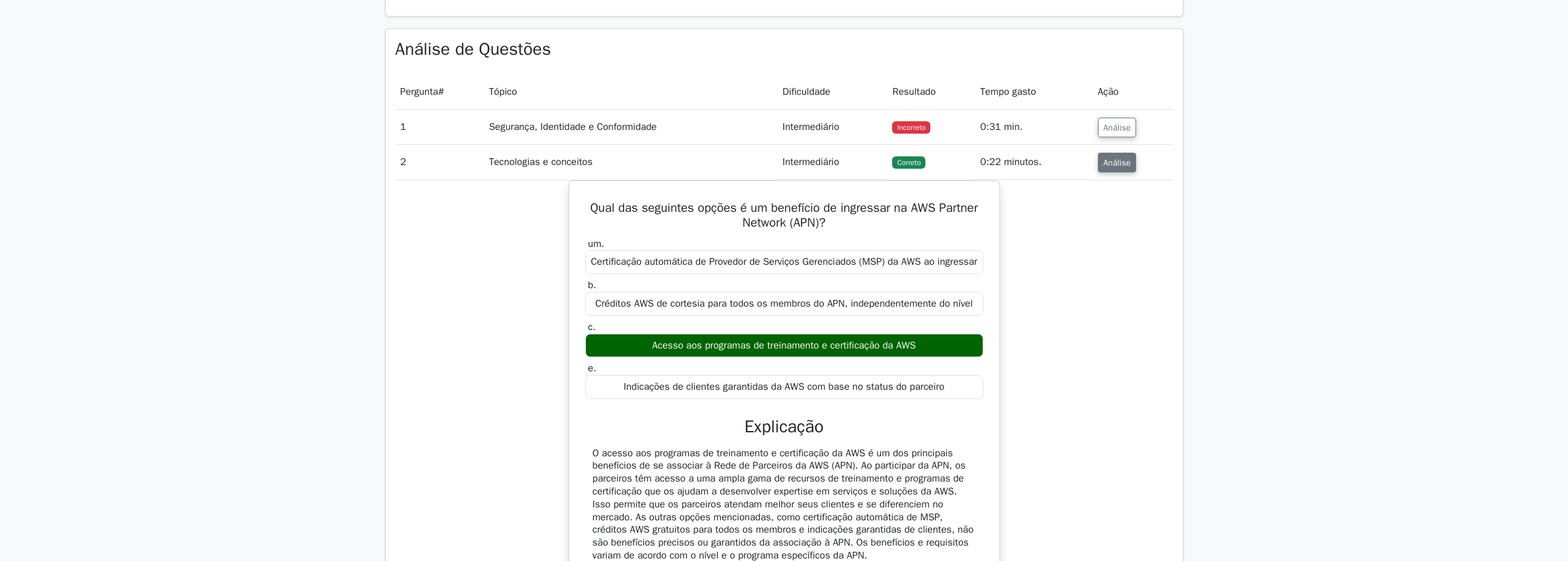 click on "Análise" at bounding box center (1117, 163) 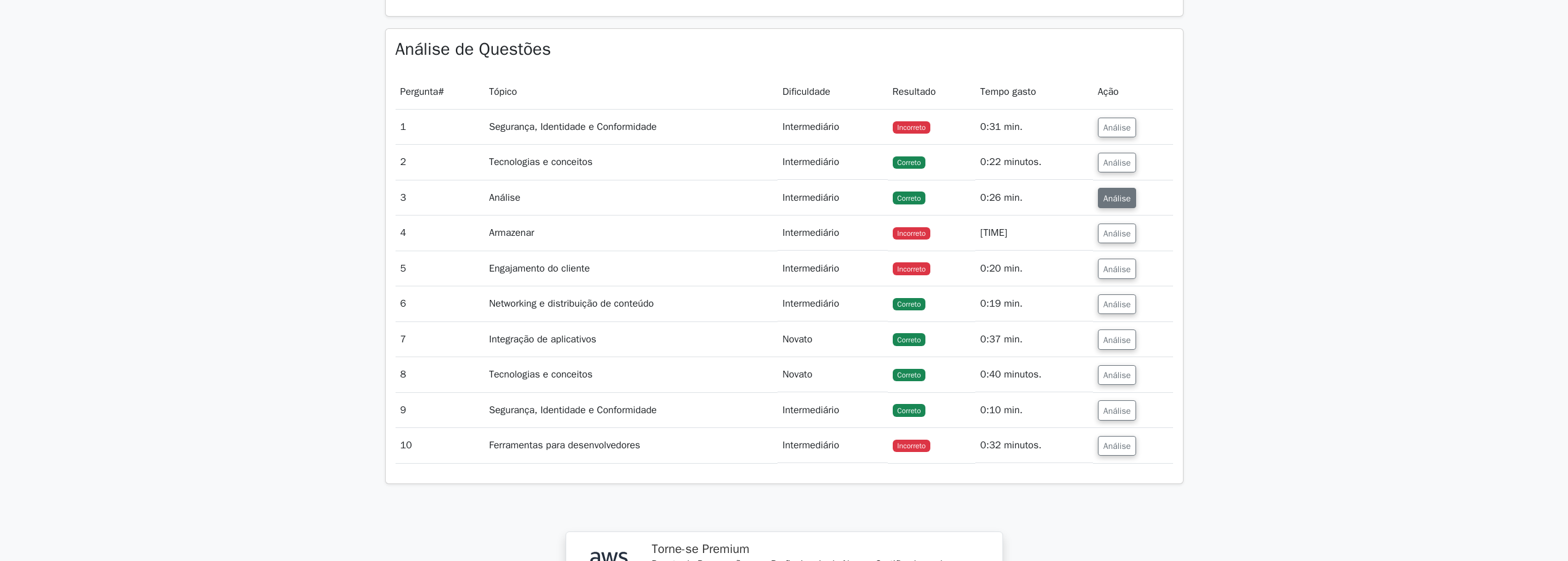 click on "Análise" at bounding box center (1117, 198) 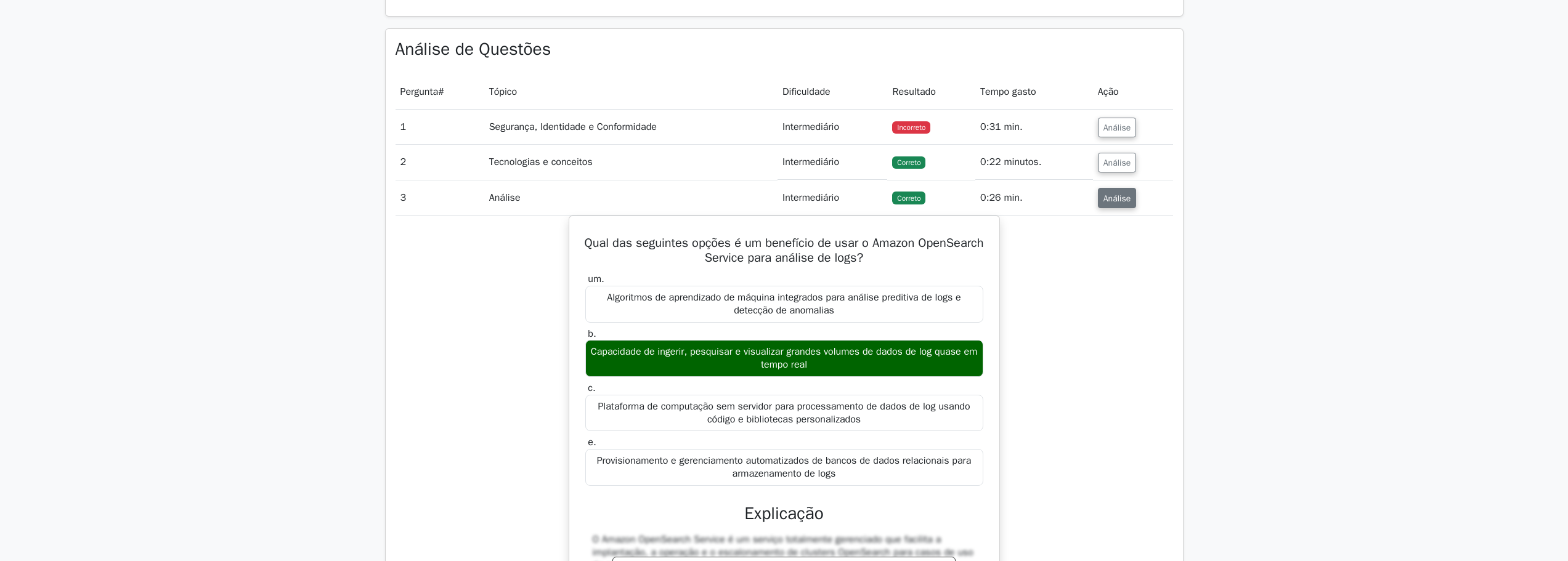 click on "Análise" at bounding box center (1117, 198) 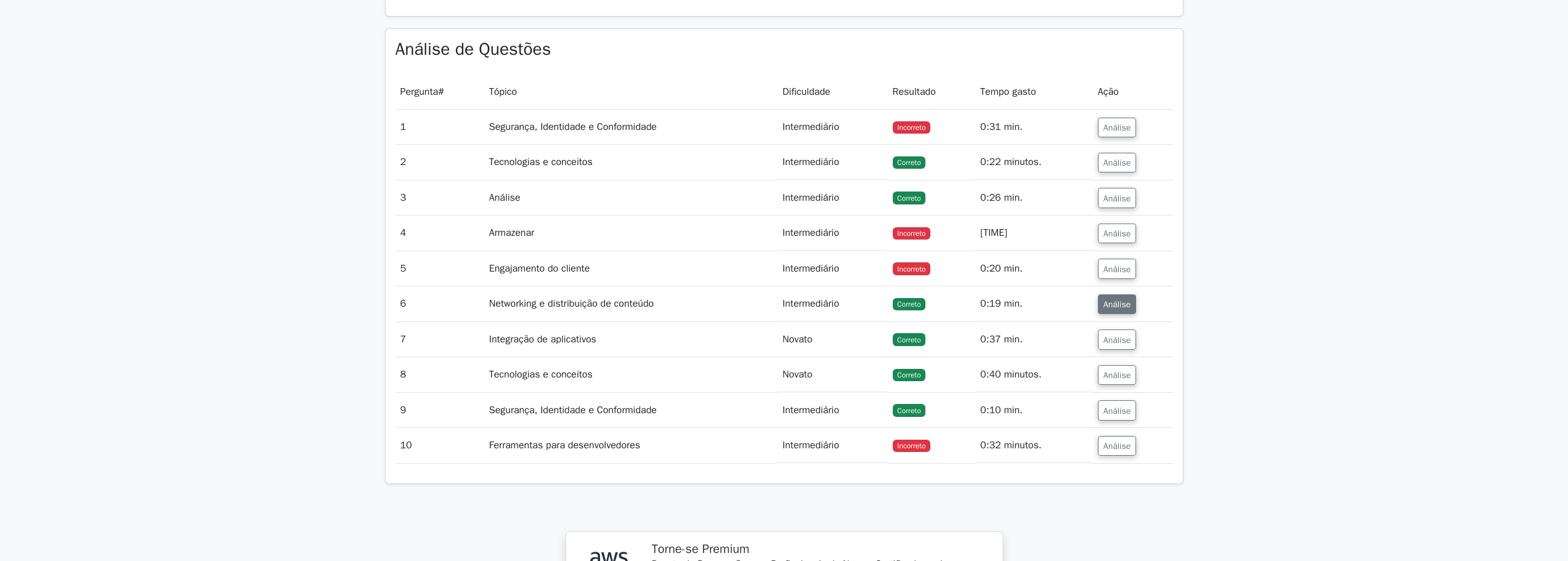 click on "Análise" at bounding box center [1117, 304] 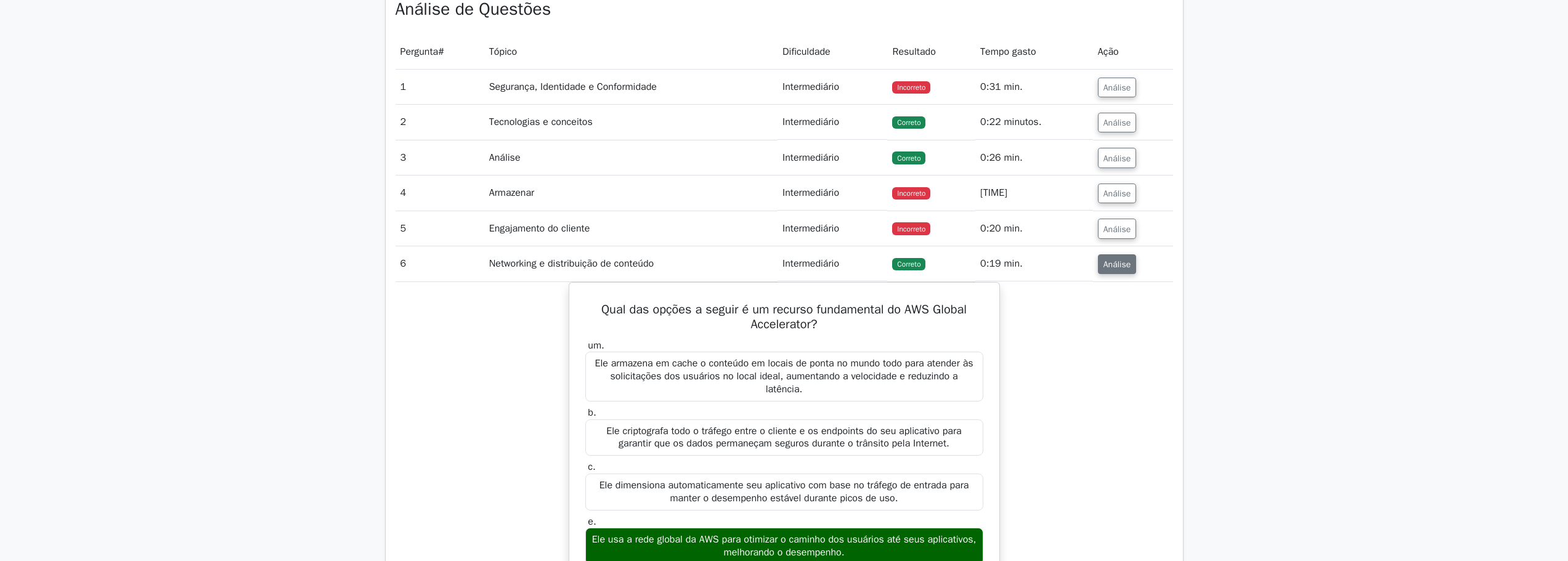 scroll, scrollTop: 985, scrollLeft: 0, axis: vertical 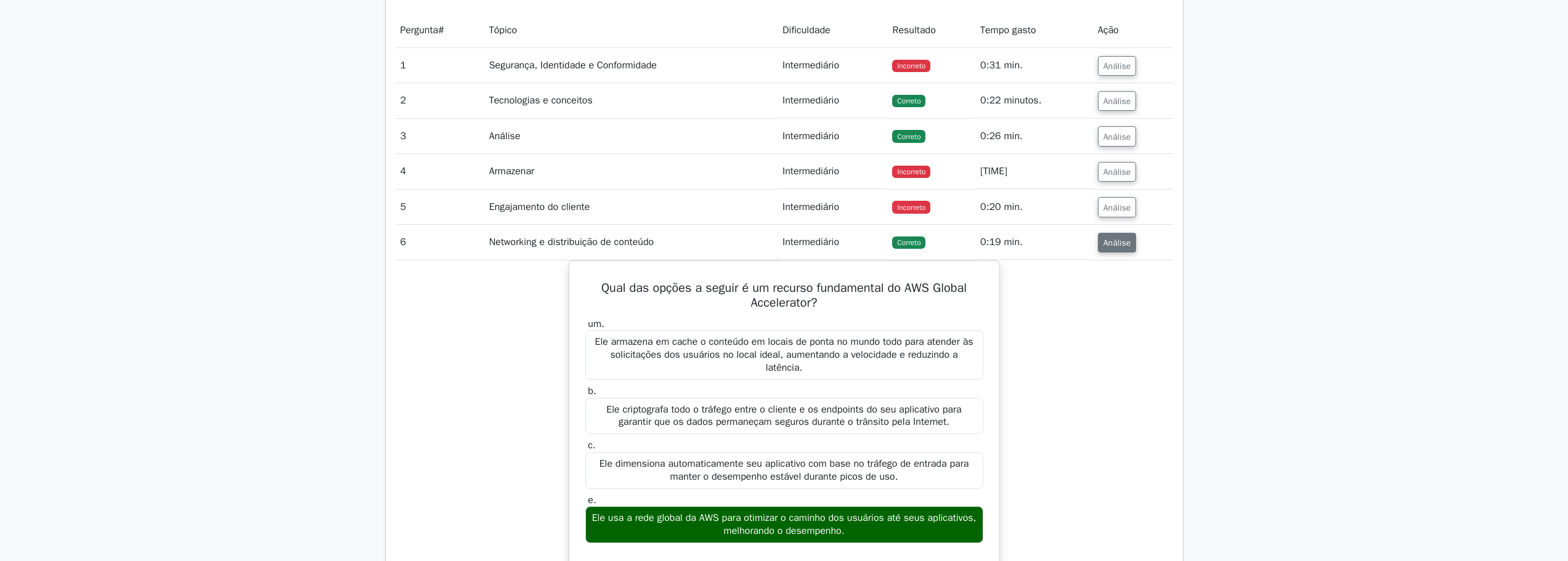 click on "Análise" at bounding box center [1117, 243] 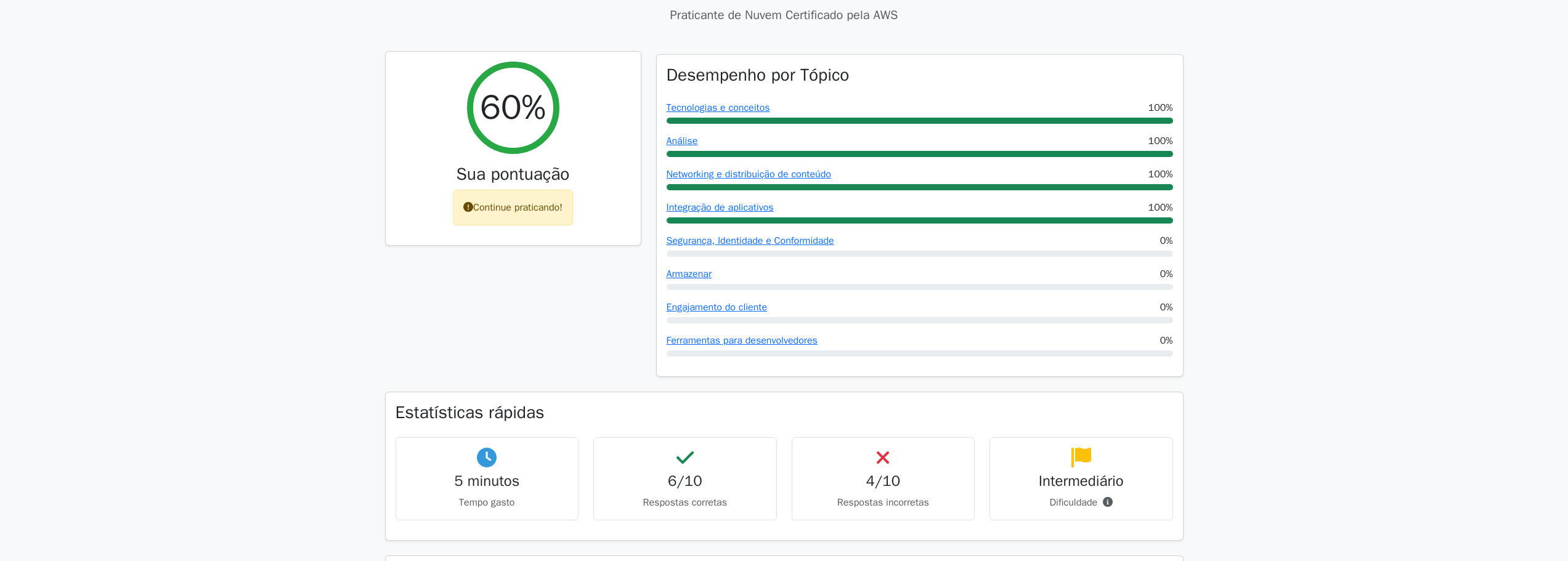 scroll, scrollTop: 416, scrollLeft: 0, axis: vertical 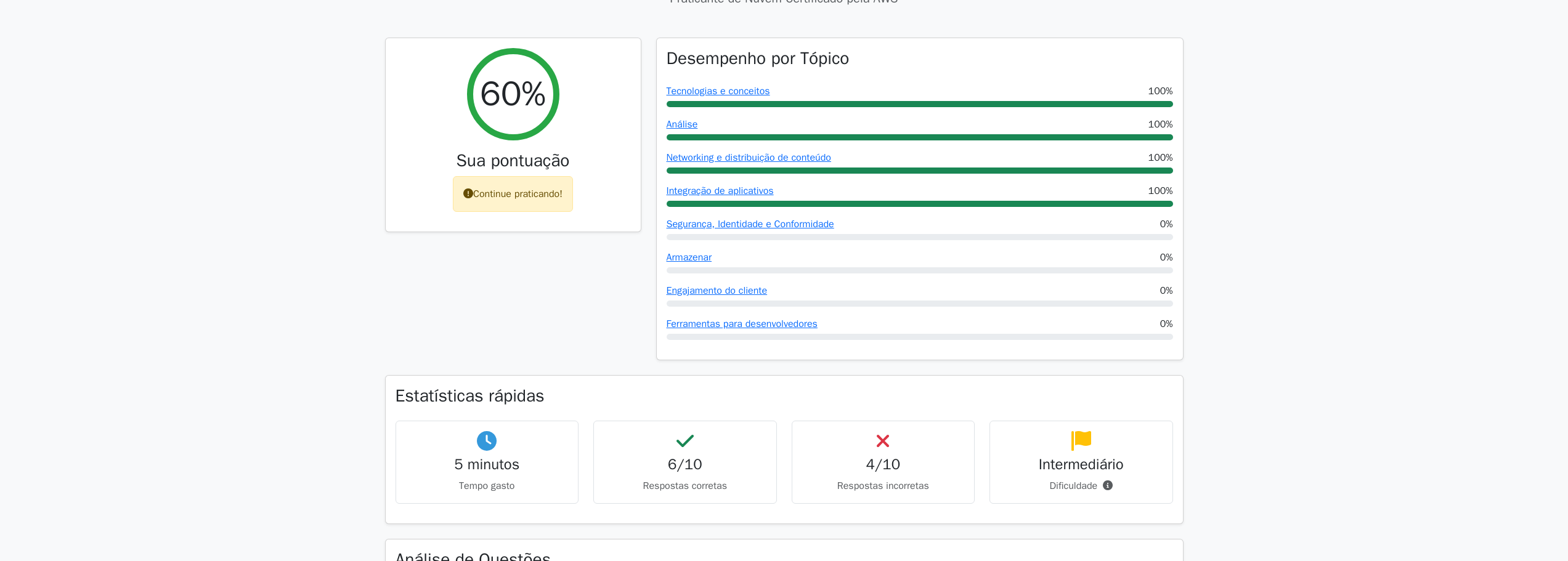 type 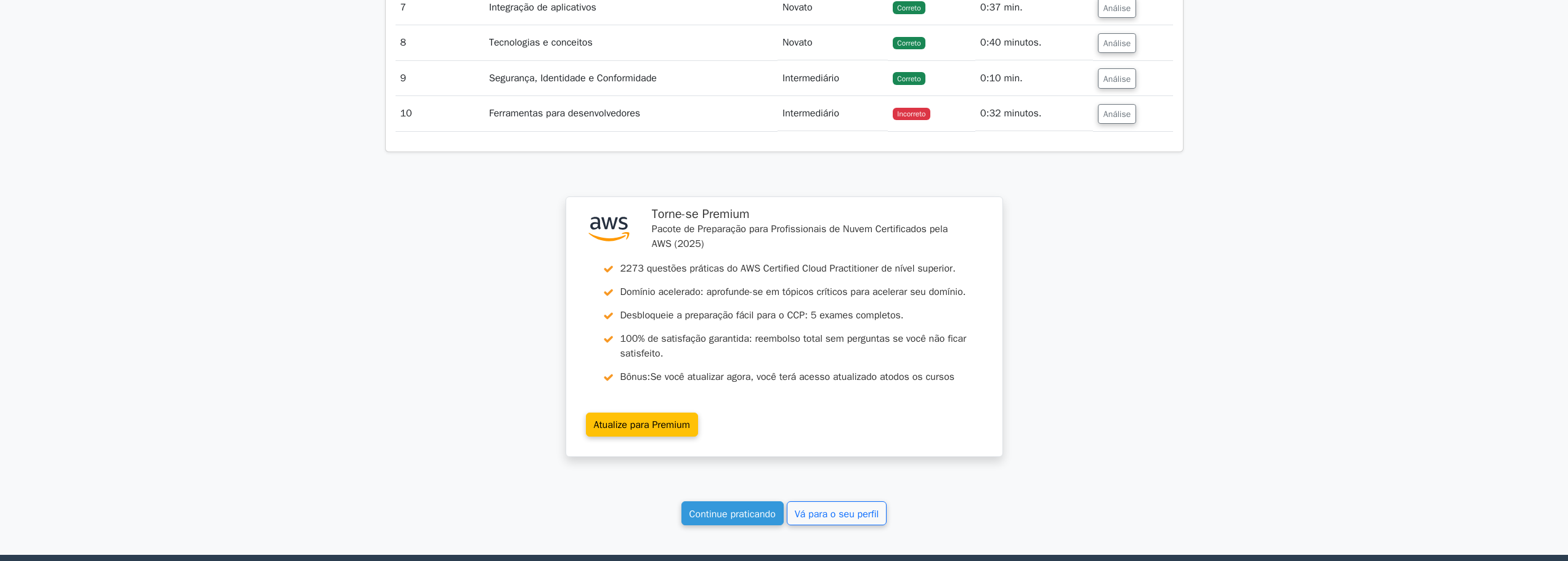 scroll, scrollTop: 1402, scrollLeft: 0, axis: vertical 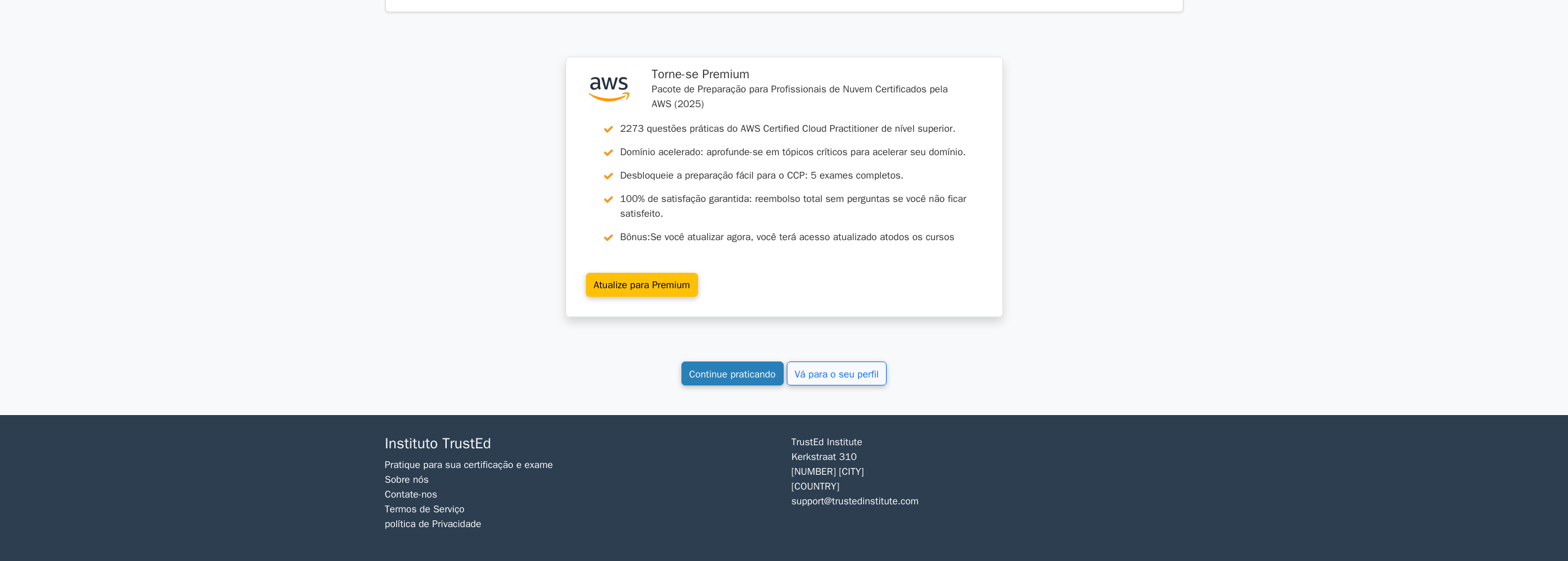 click on "Continue praticando" at bounding box center (733, 374) 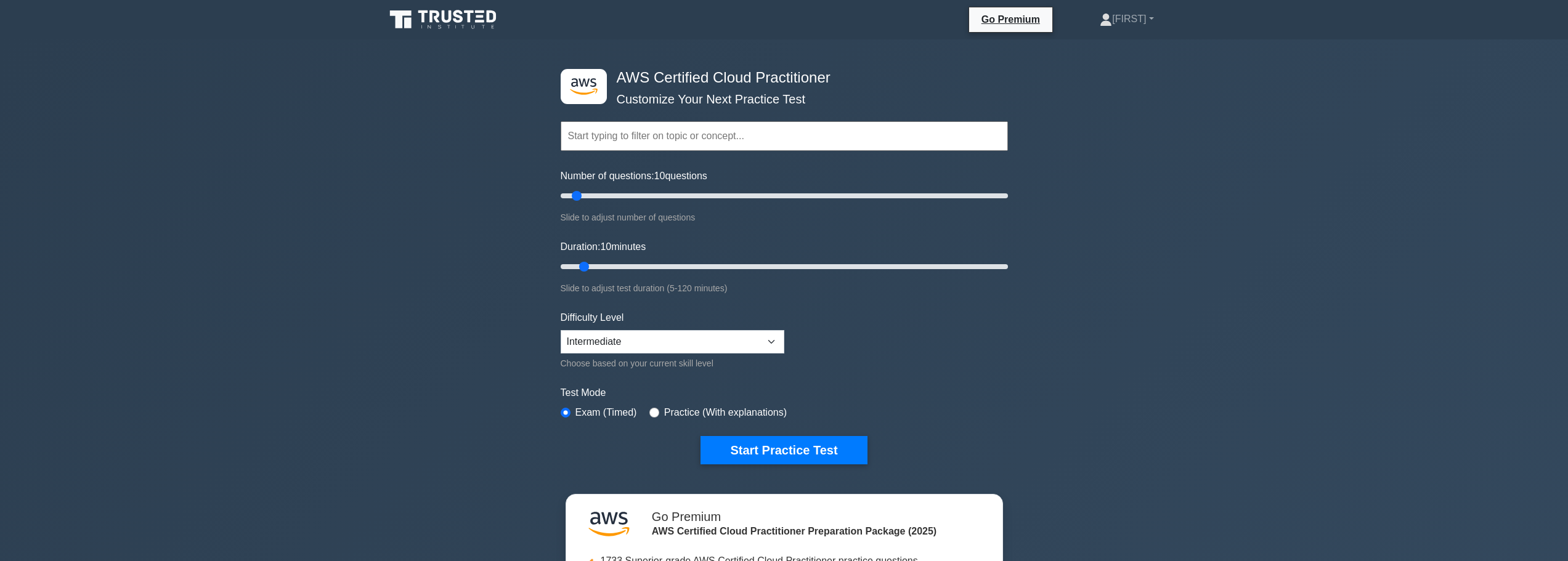 scroll, scrollTop: 0, scrollLeft: 0, axis: both 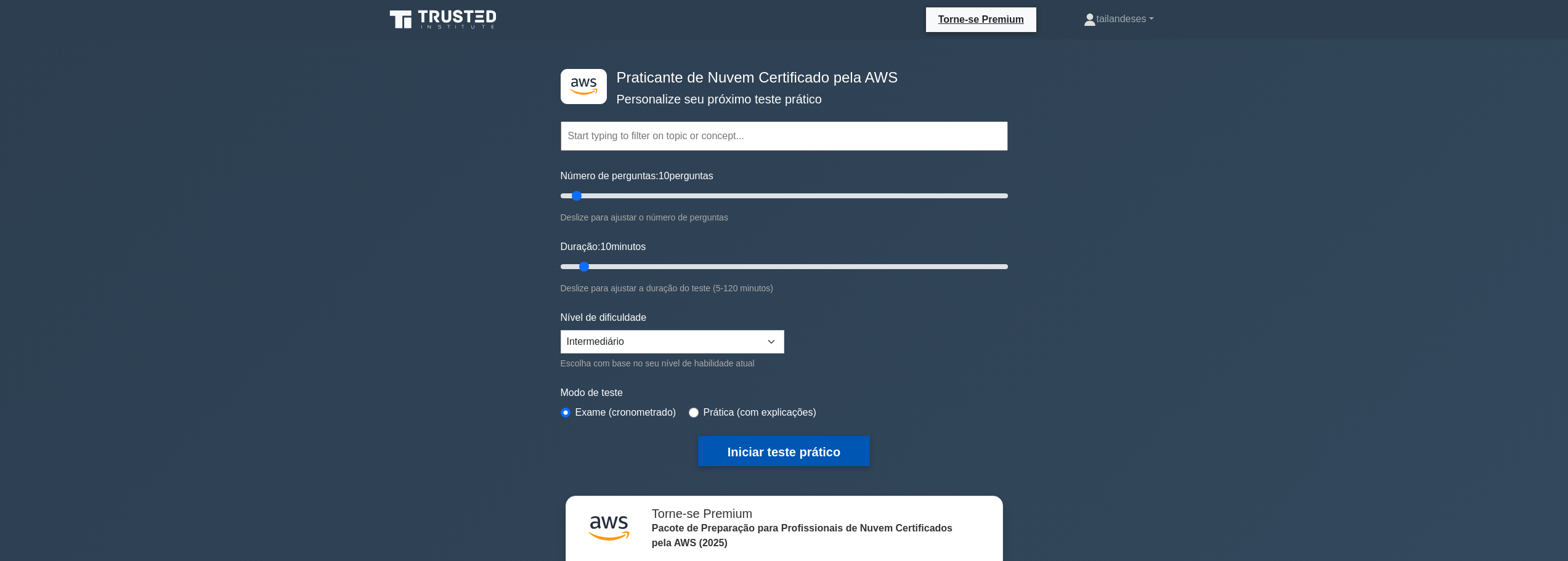 click on "Iniciar teste prático" at bounding box center (784, 451) 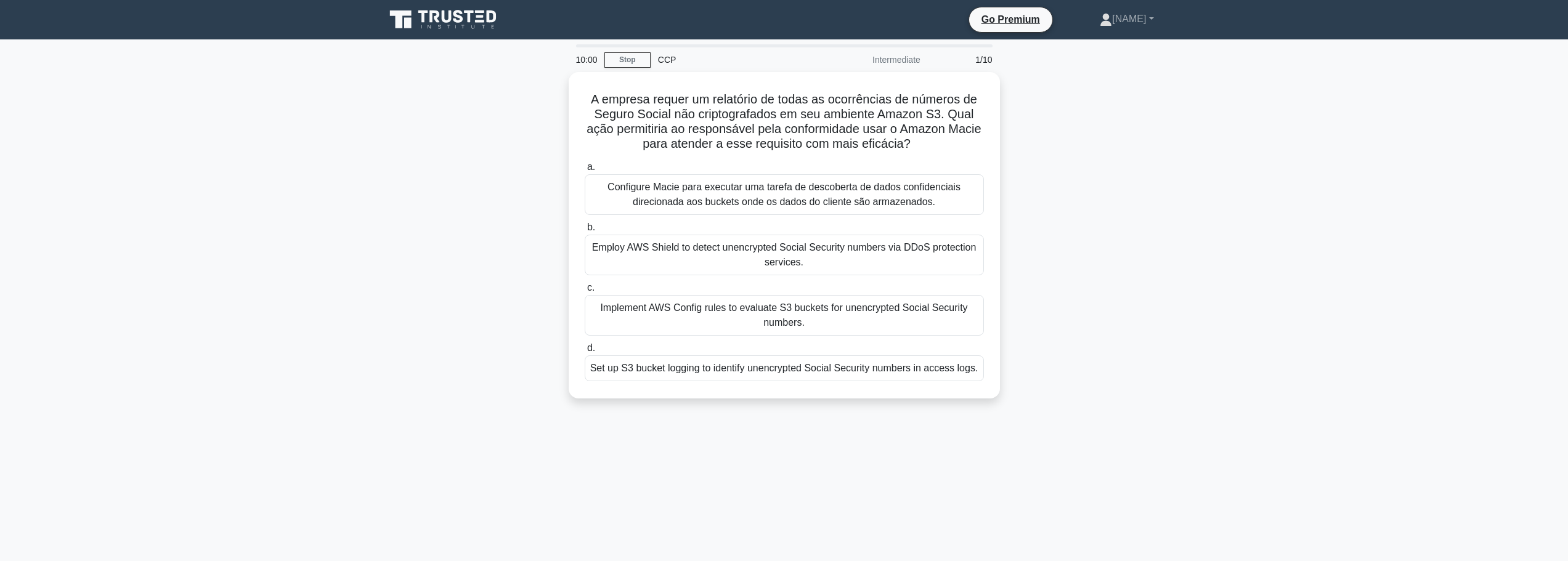 scroll, scrollTop: 0, scrollLeft: 0, axis: both 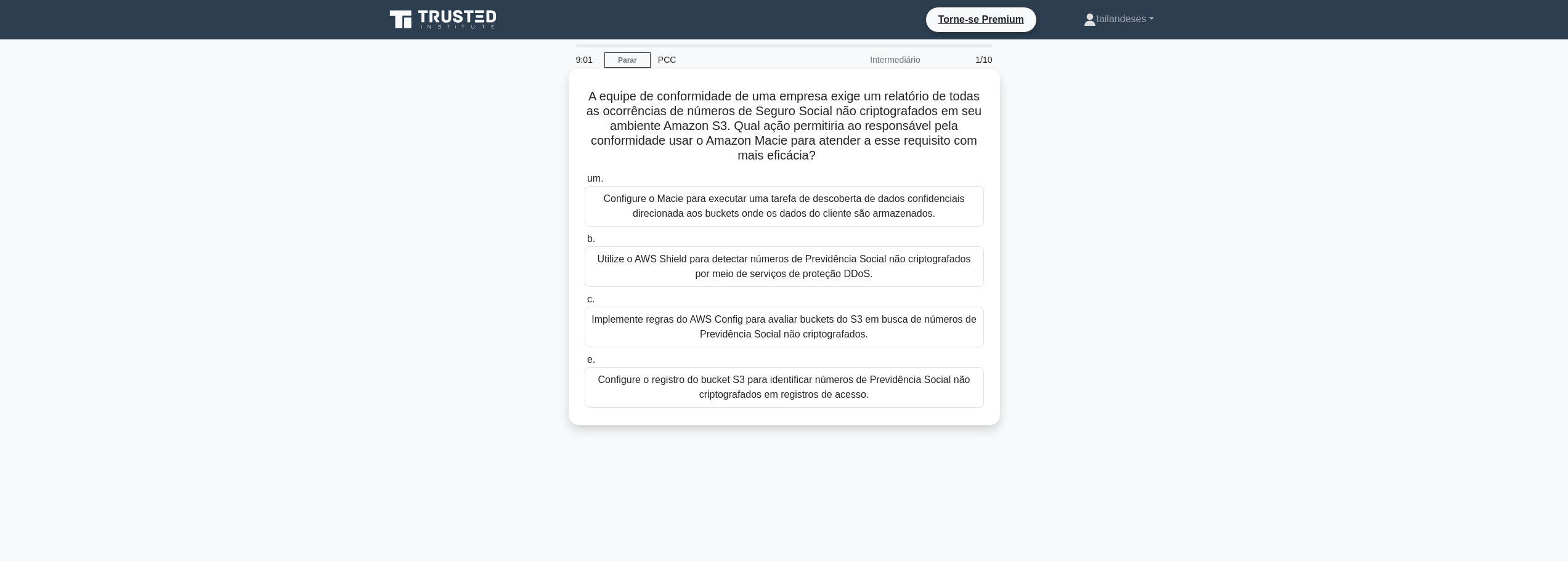 click on "Configure o Macie para executar uma tarefa de descoberta de dados confidenciais direcionada aos buckets onde os dados do cliente são armazenados." at bounding box center [784, 206] 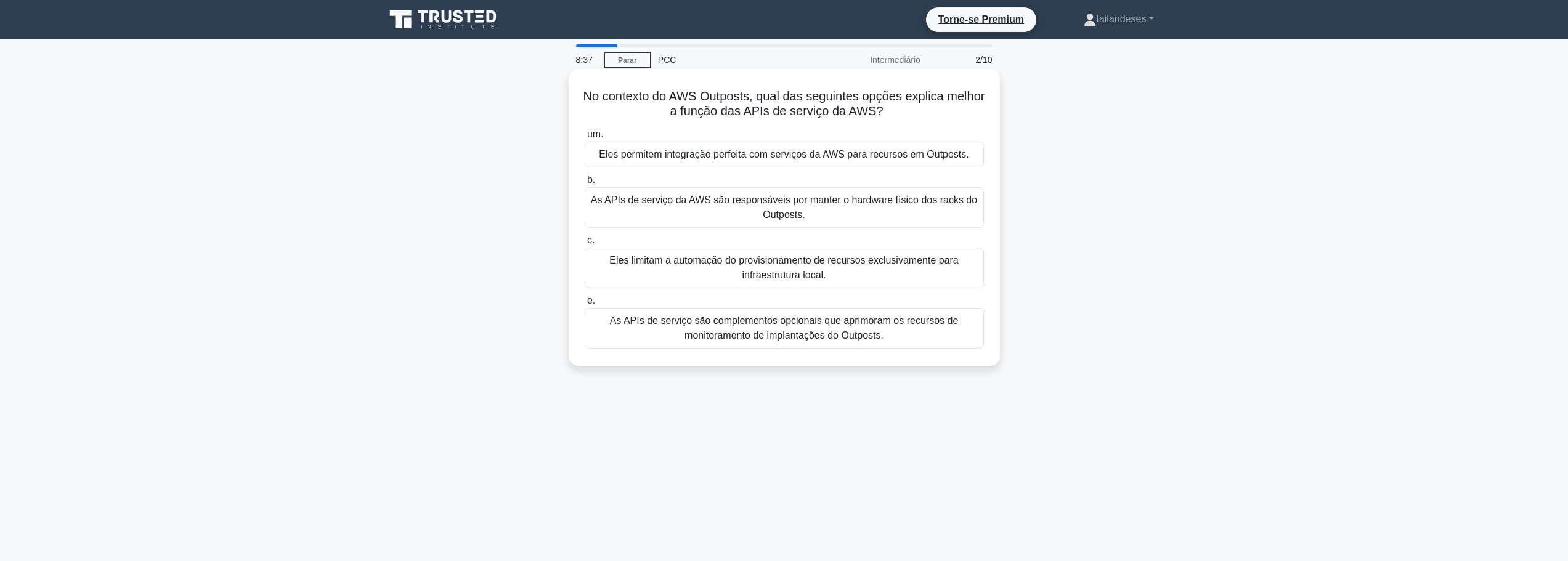 click on "As APIs de serviço são complementos opcionais que aprimoram os recursos de monitoramento de implantações do Outposts." at bounding box center (784, 328) 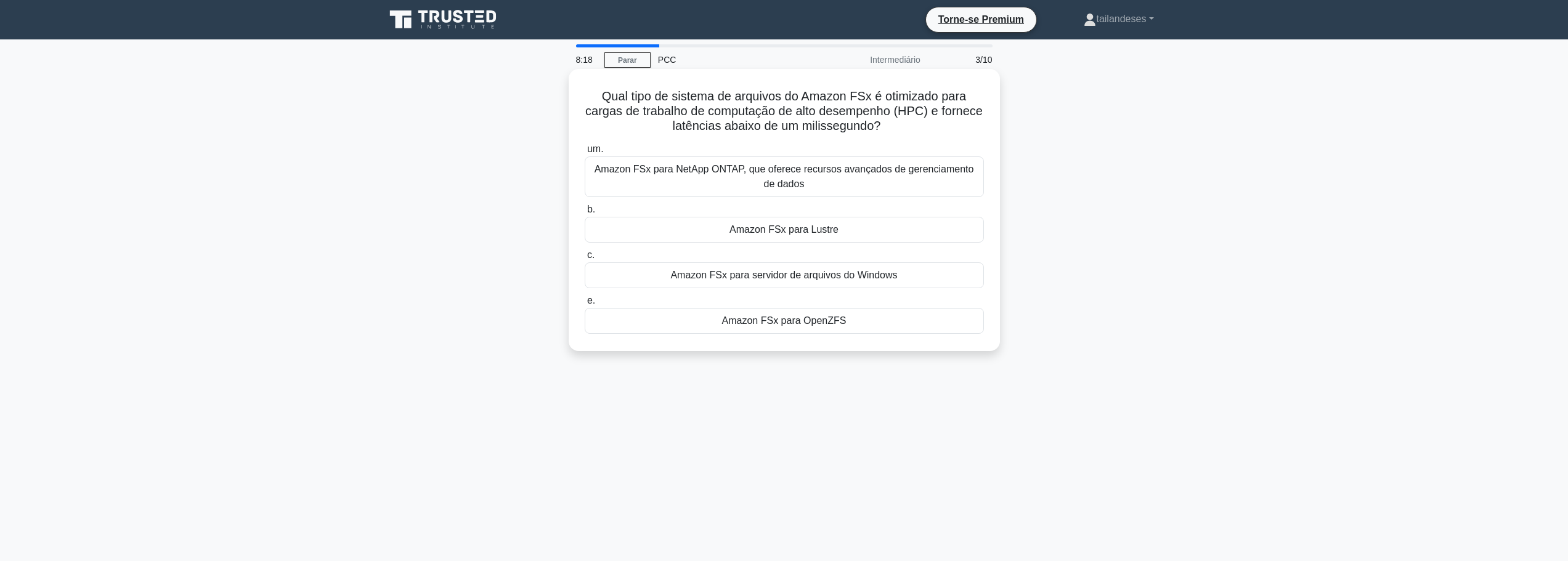 click on "Amazon FSx para NetApp ONTAP, que oferece recursos avançados de gerenciamento de dados" at bounding box center [784, 176] 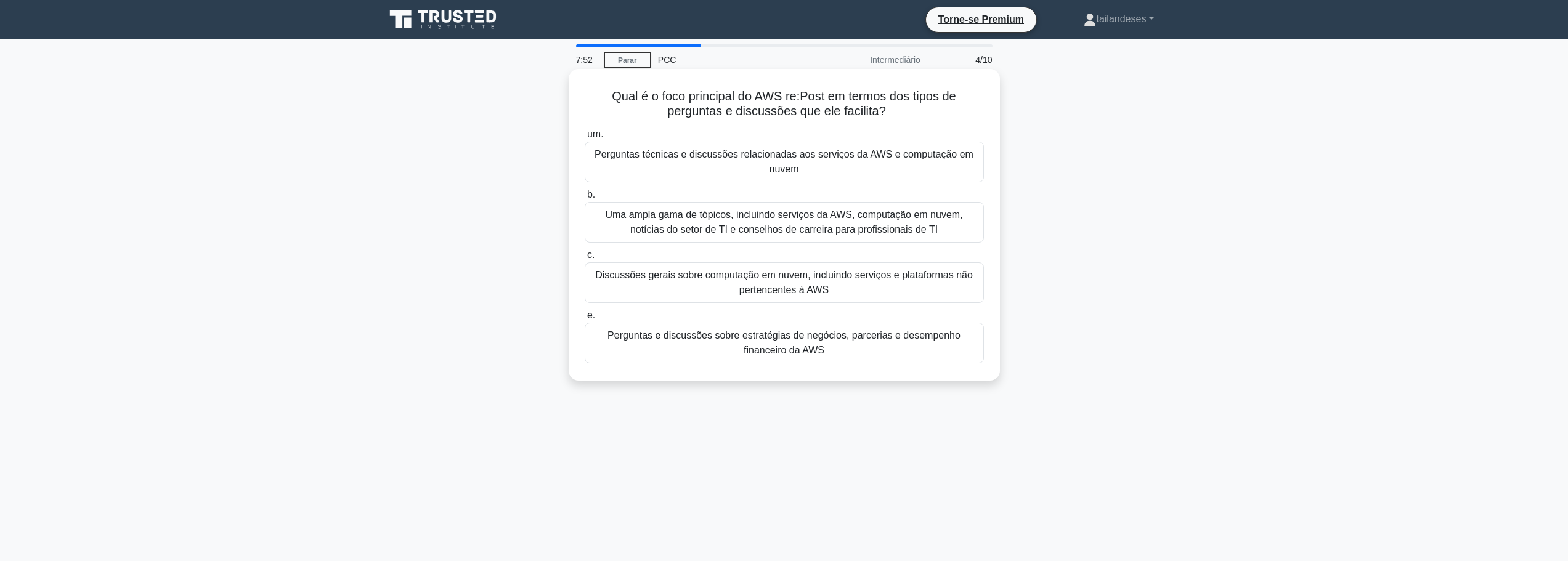 click on "Uma ampla gama de tópicos, incluindo serviços da AWS, computação em nuvem, notícias do setor de TI e conselhos de carreira para profissionais de TI" at bounding box center (784, 222) 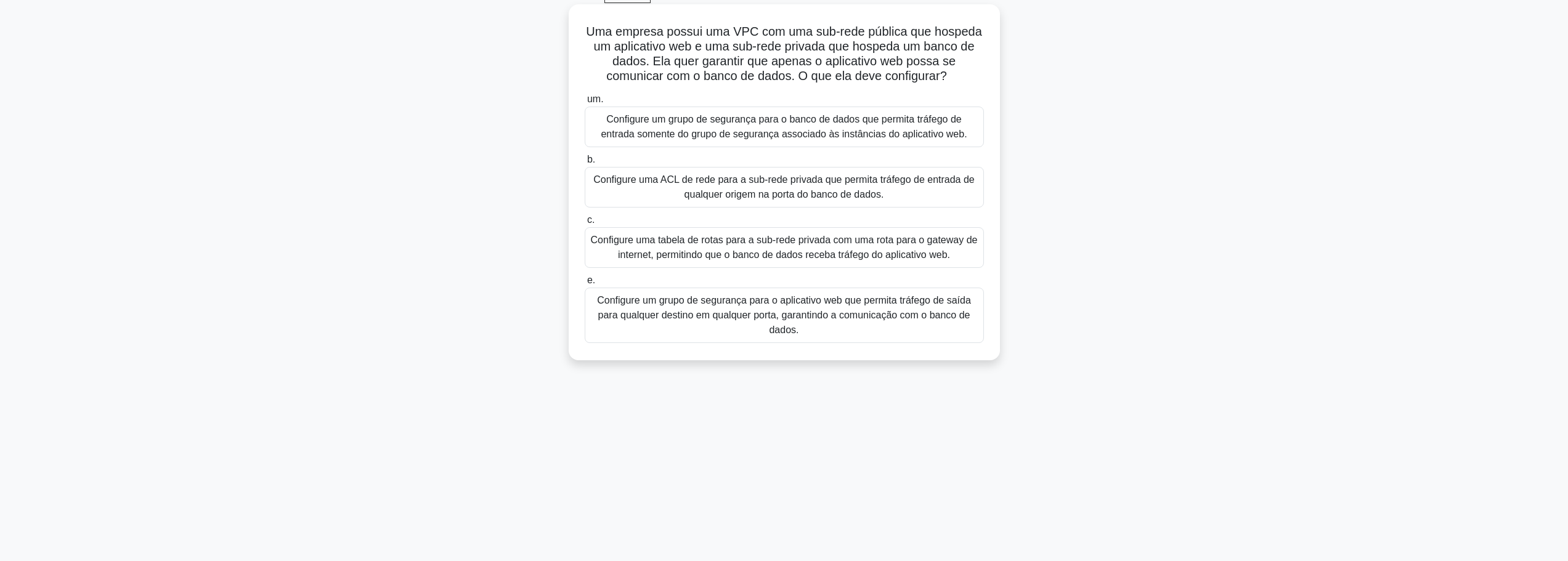scroll, scrollTop: 42, scrollLeft: 0, axis: vertical 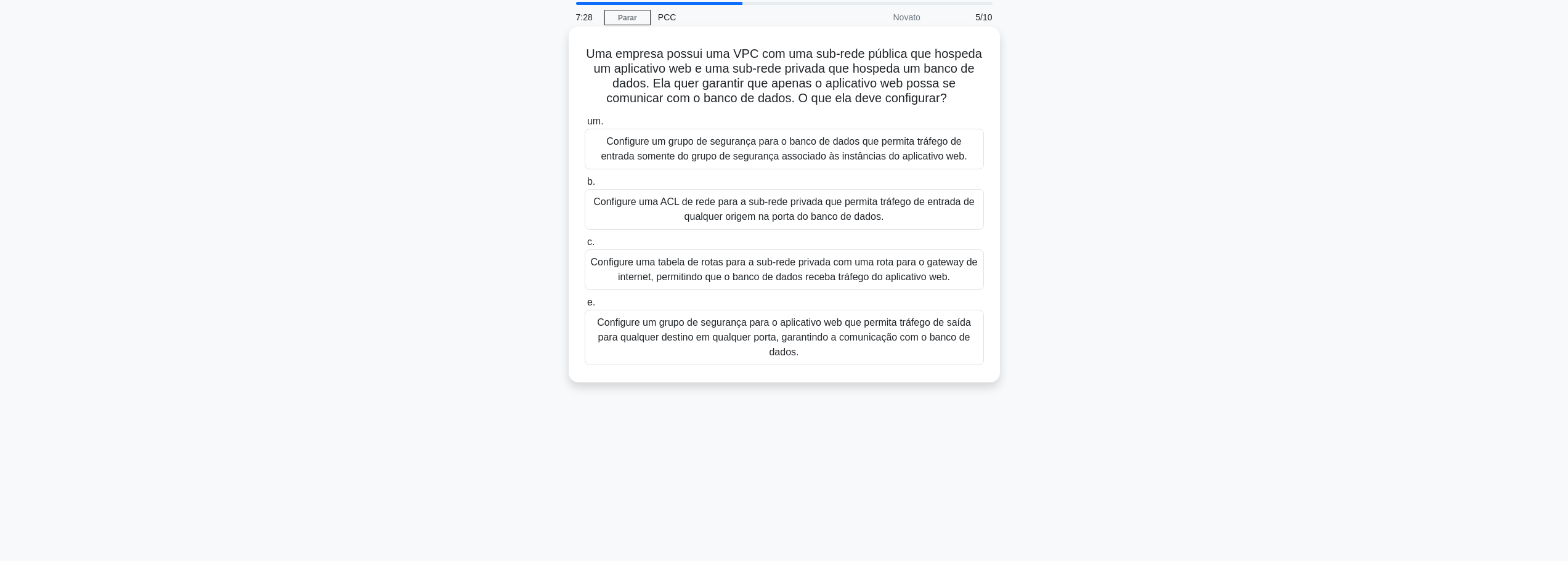 click on "Configure uma tabela de rotas para a sub-rede privada com uma rota para o gateway de internet, permitindo que o banco de dados receba tráfego do aplicativo web." at bounding box center [784, 269] 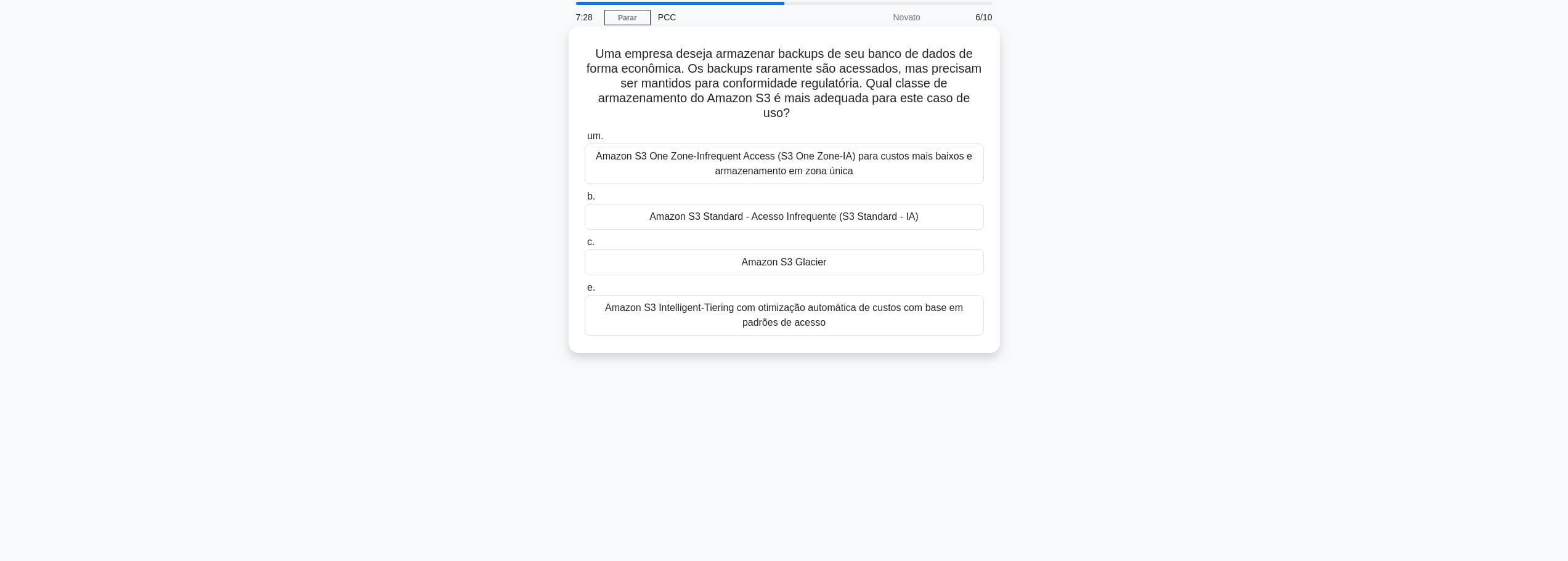 scroll, scrollTop: 0, scrollLeft: 0, axis: both 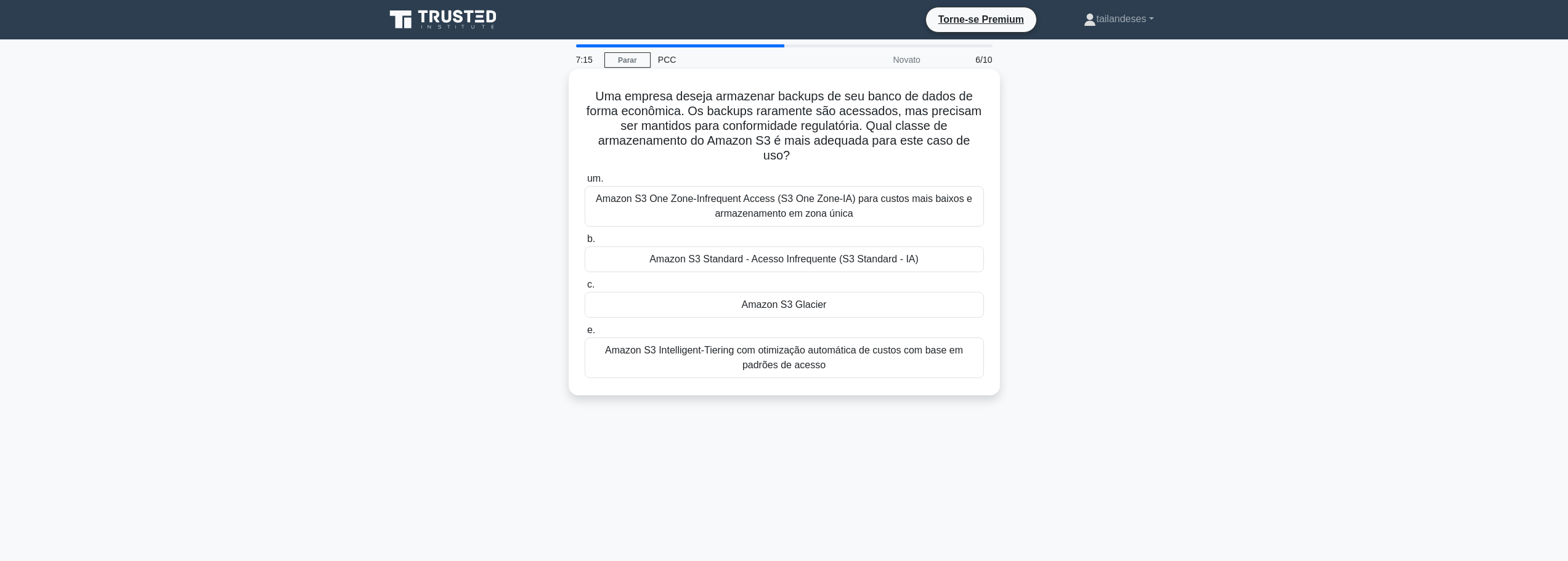 click on "Amazon S3 Glacier" at bounding box center (784, 305) 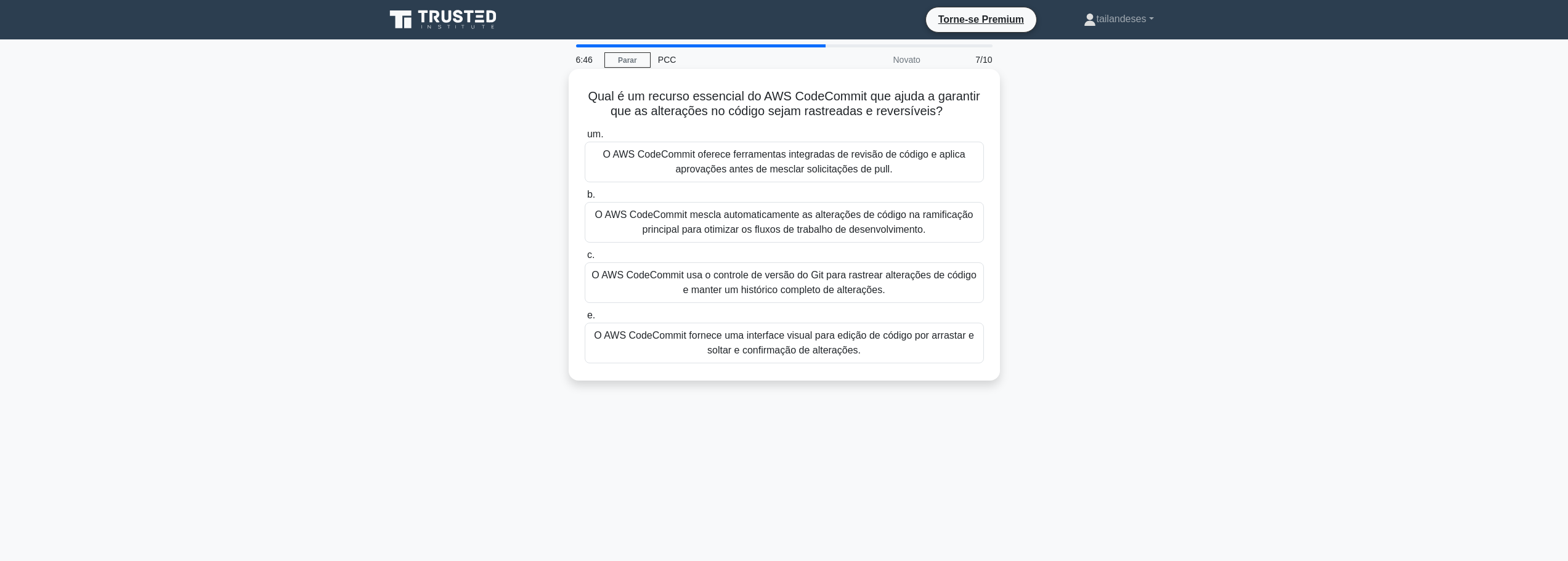 click on "O AWS CodeCommit usa o controle de versão do Git para rastrear alterações de código e manter um histórico completo de alterações." at bounding box center [784, 282] 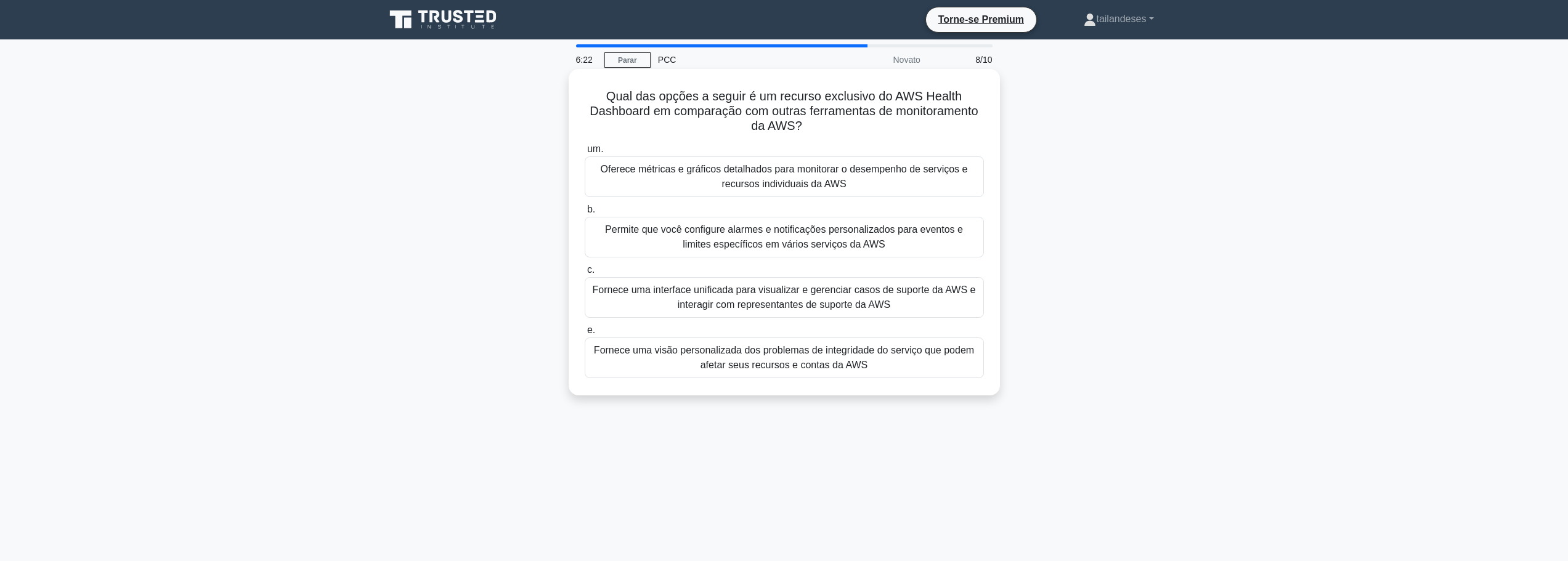 click on "Fornece uma visão personalizada dos problemas de integridade do serviço que podem afetar seus recursos e contas da AWS" at bounding box center (784, 357) 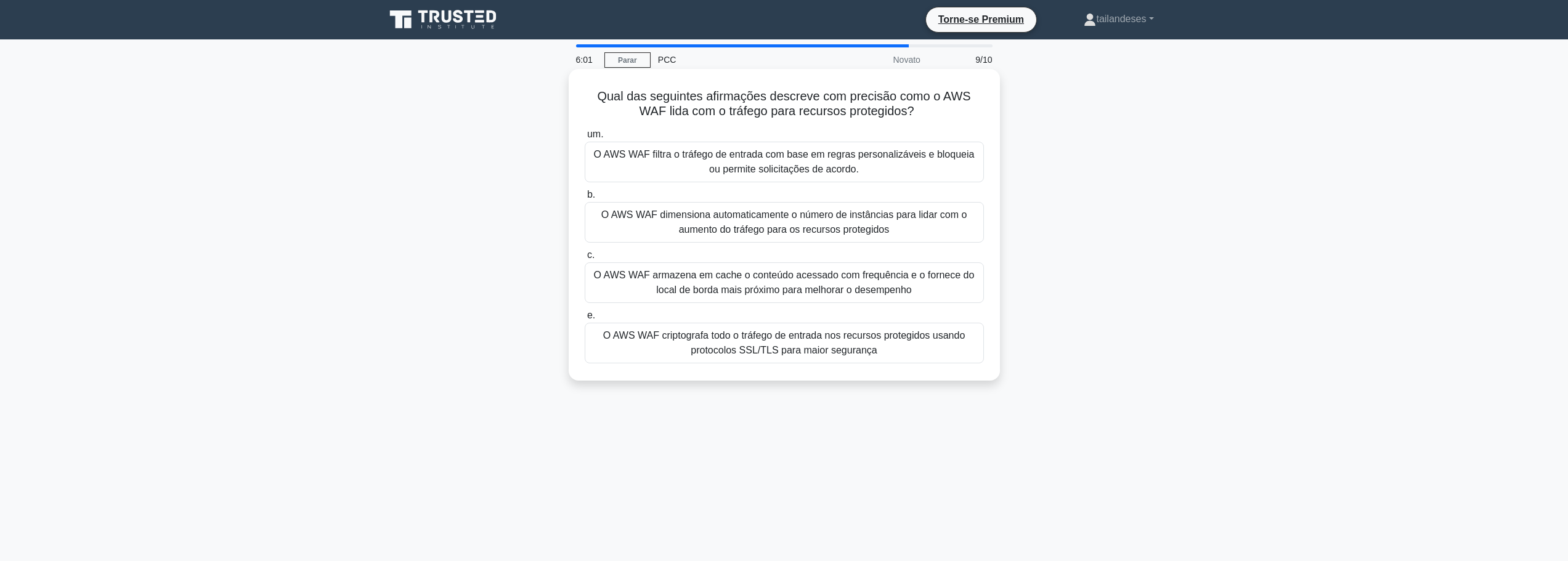 click on "O AWS WAF criptografa todo o tráfego de entrada nos recursos protegidos usando protocolos SSL/TLS para maior segurança" at bounding box center [784, 342] 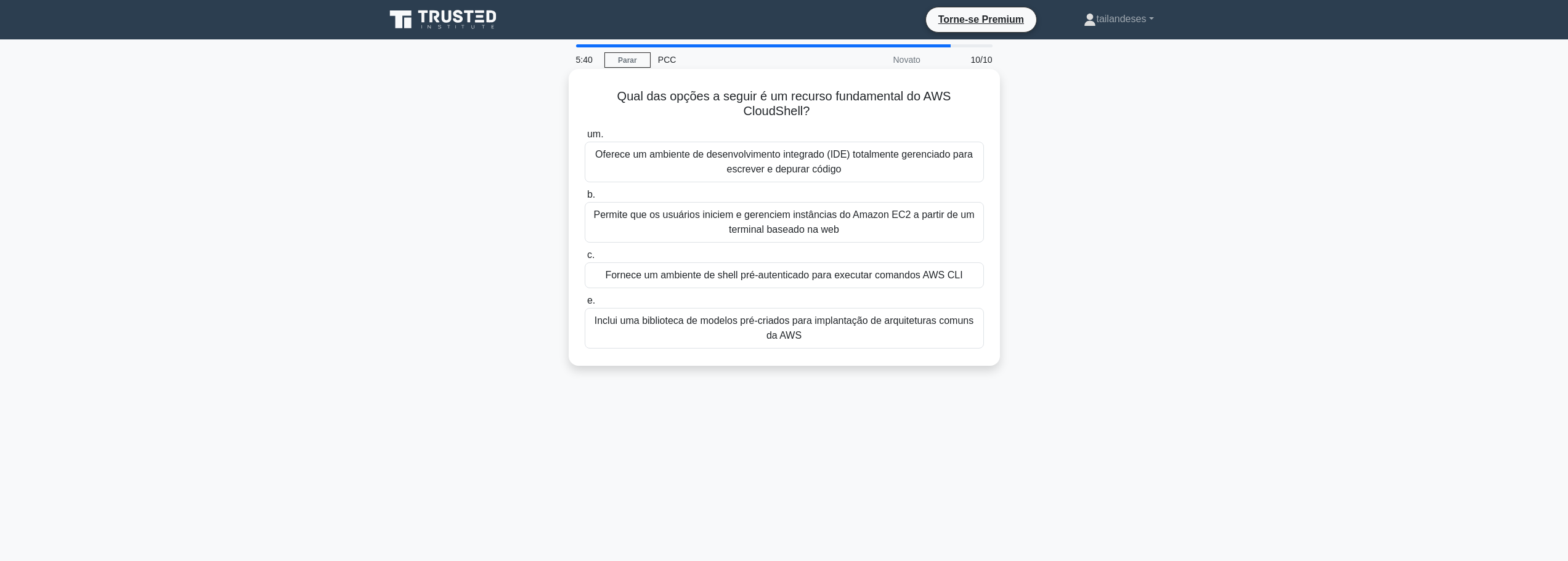 click on "Inclui uma biblioteca de modelos pré-criados para implantação de arquiteturas comuns da AWS" at bounding box center (784, 328) 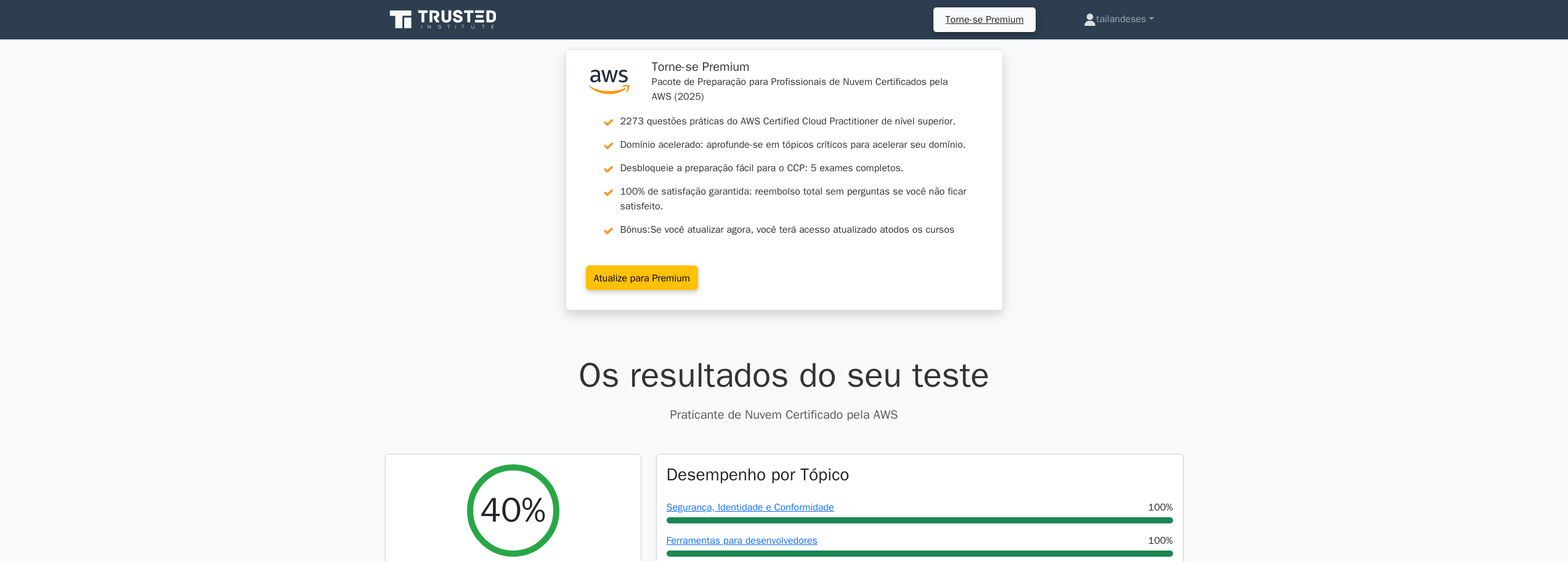scroll, scrollTop: 436, scrollLeft: 0, axis: vertical 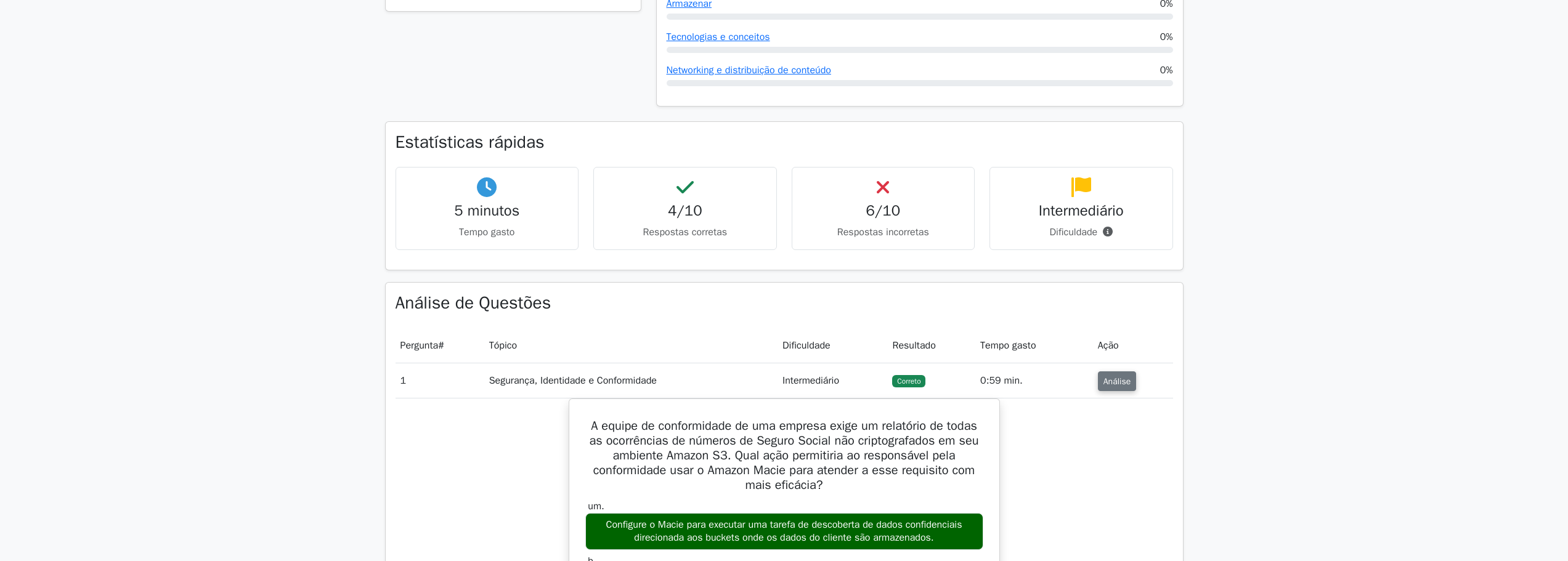 click on "Análise" at bounding box center [1117, 381] 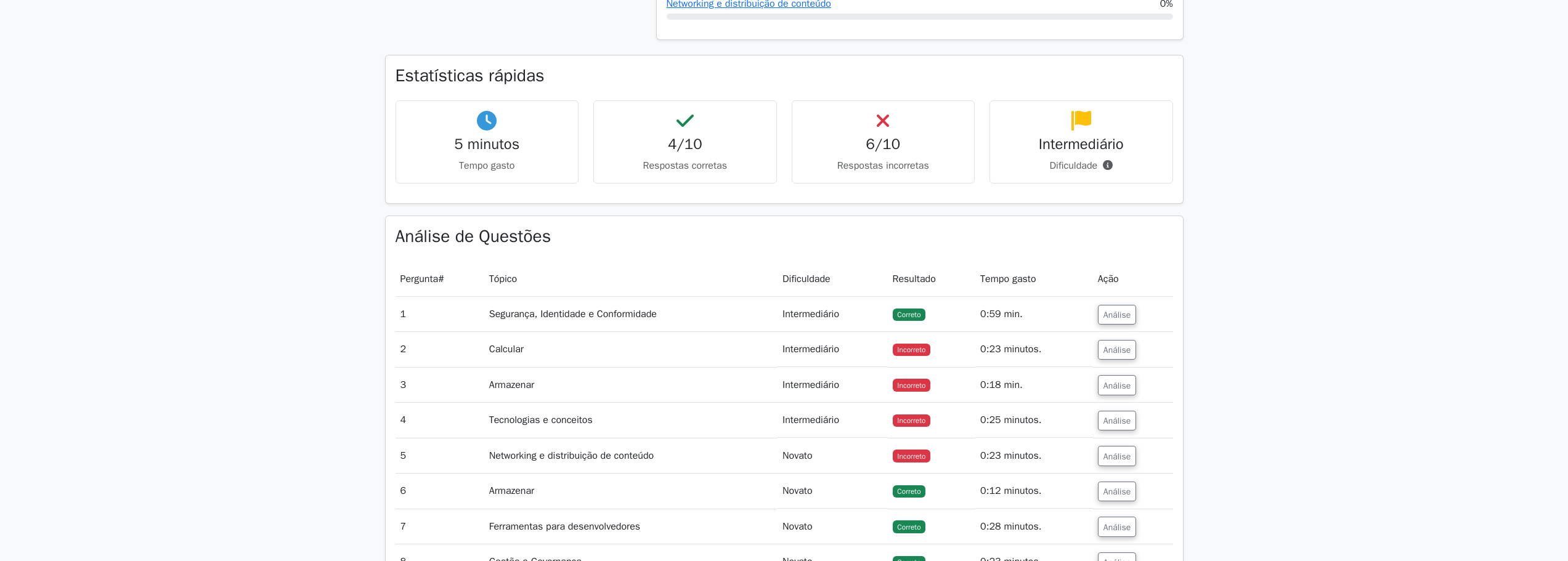 scroll, scrollTop: 883, scrollLeft: 0, axis: vertical 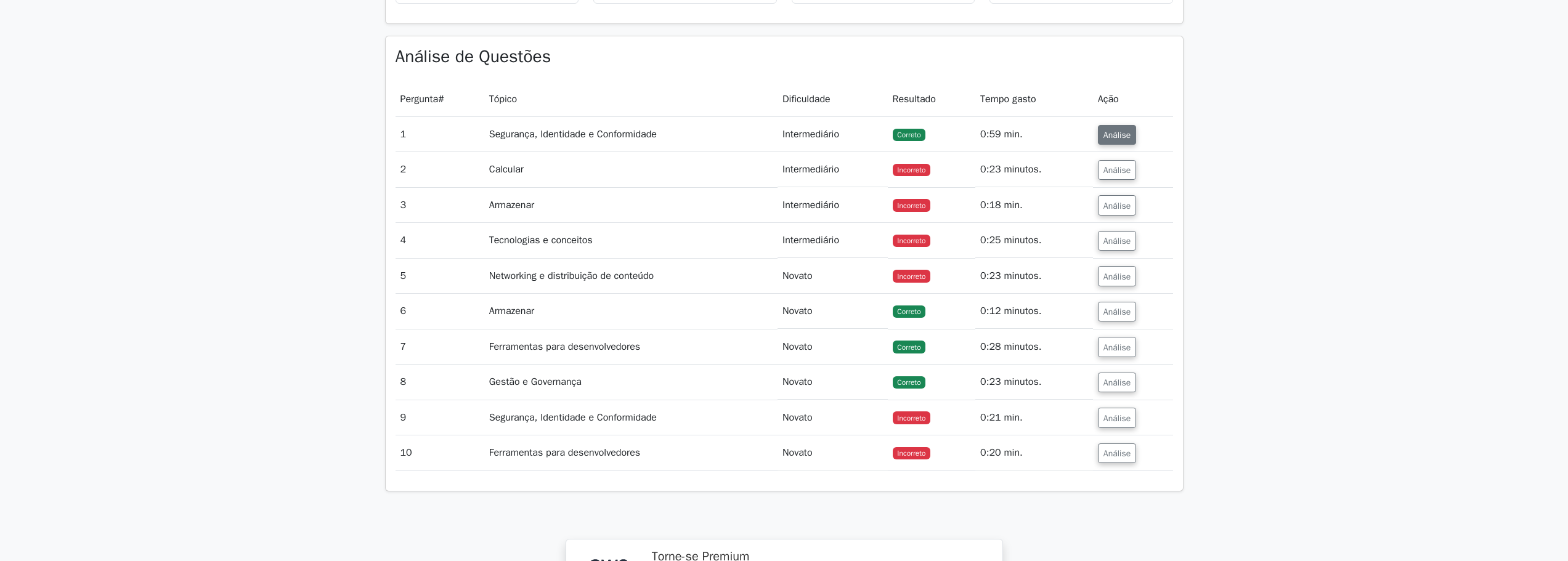 click on "Análise" at bounding box center [1117, 135] 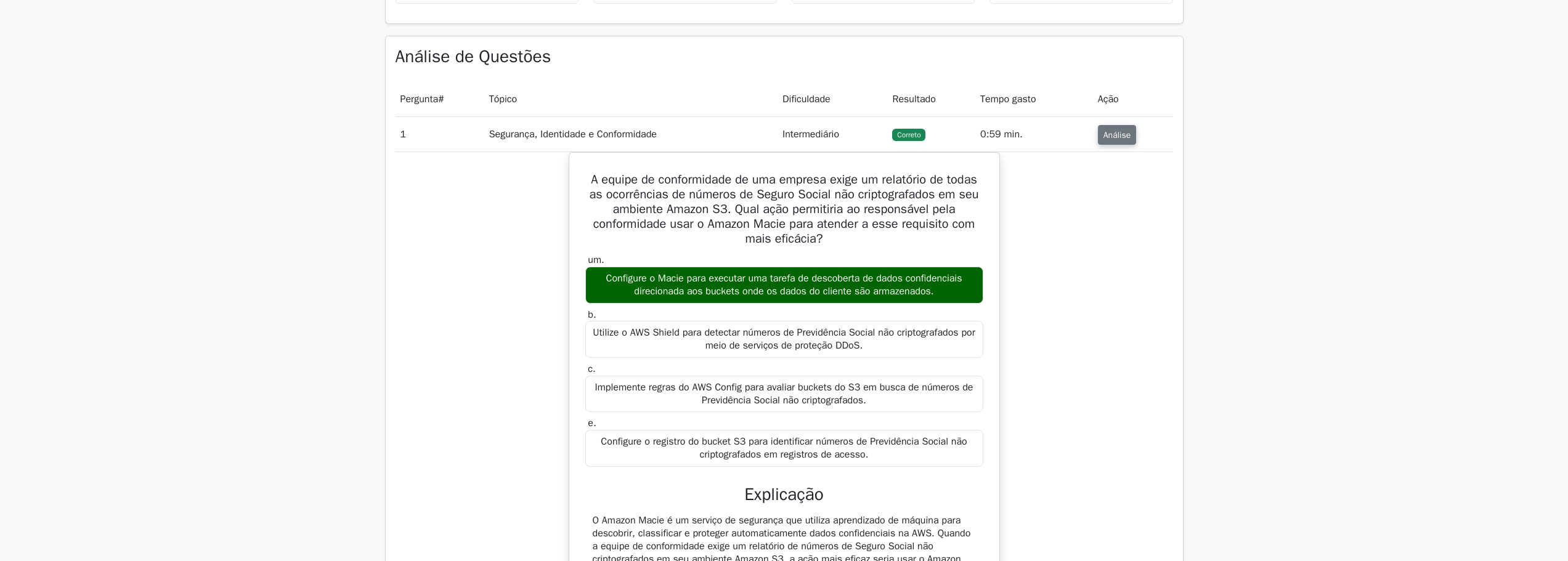 click on "Análise" at bounding box center [1117, 135] 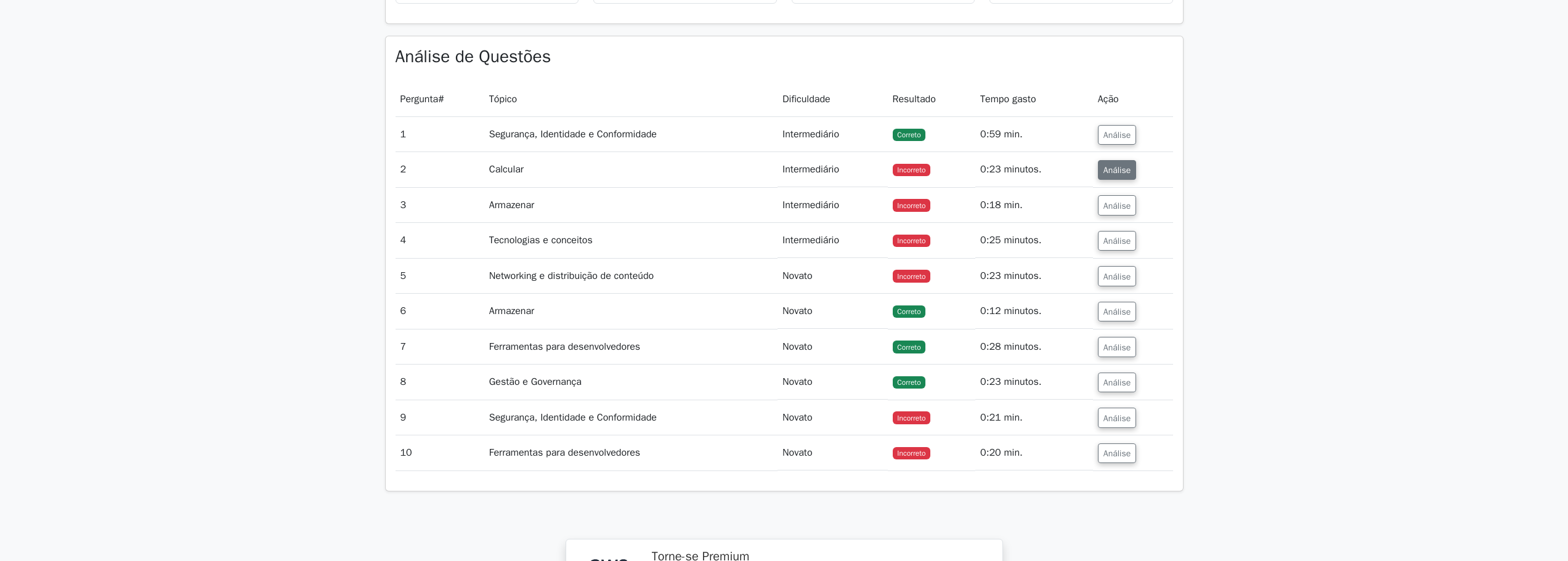 click on "Análise" at bounding box center [1117, 170] 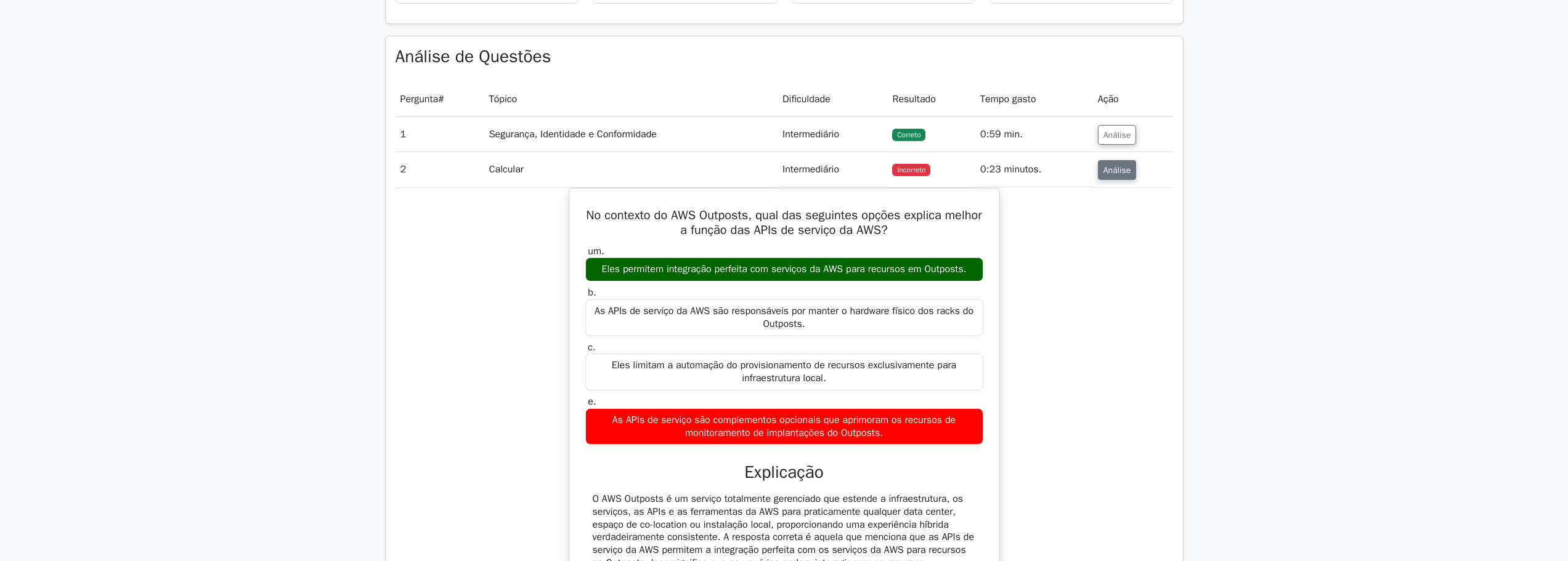 click on "Análise" at bounding box center (1117, 170) 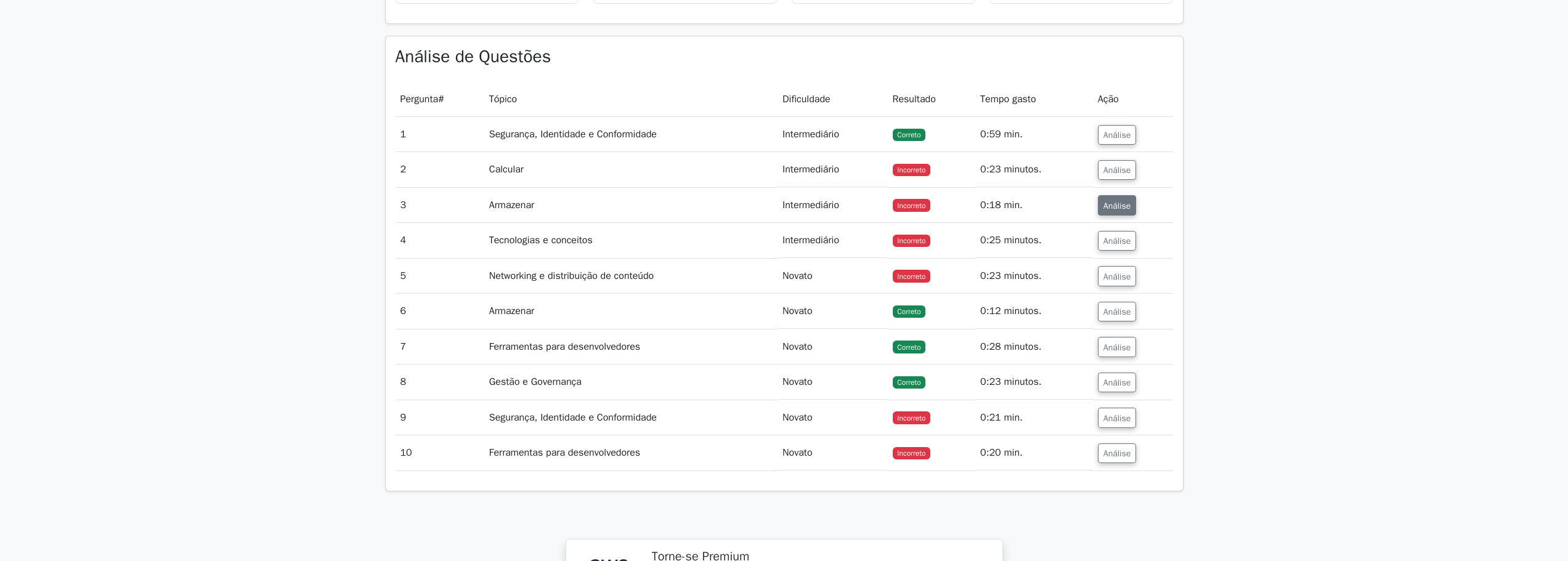 click on "Análise" at bounding box center [1117, 205] 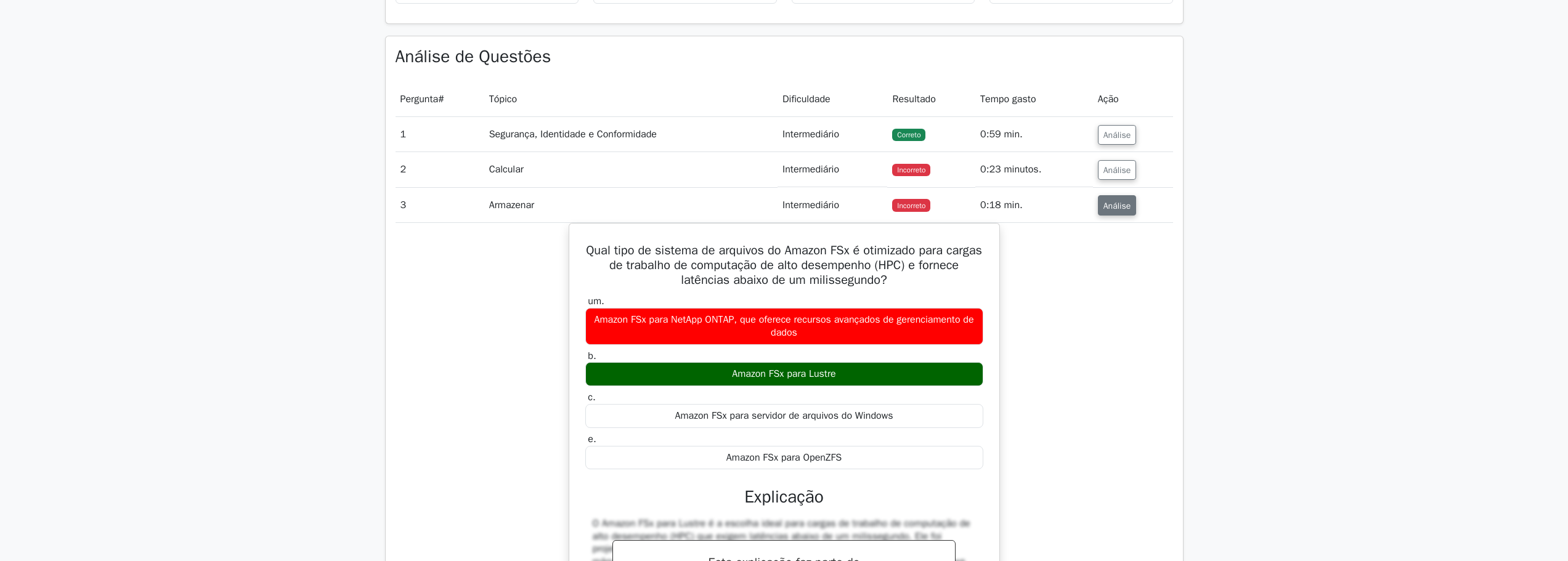 click on "Análise" at bounding box center [1117, 205] 